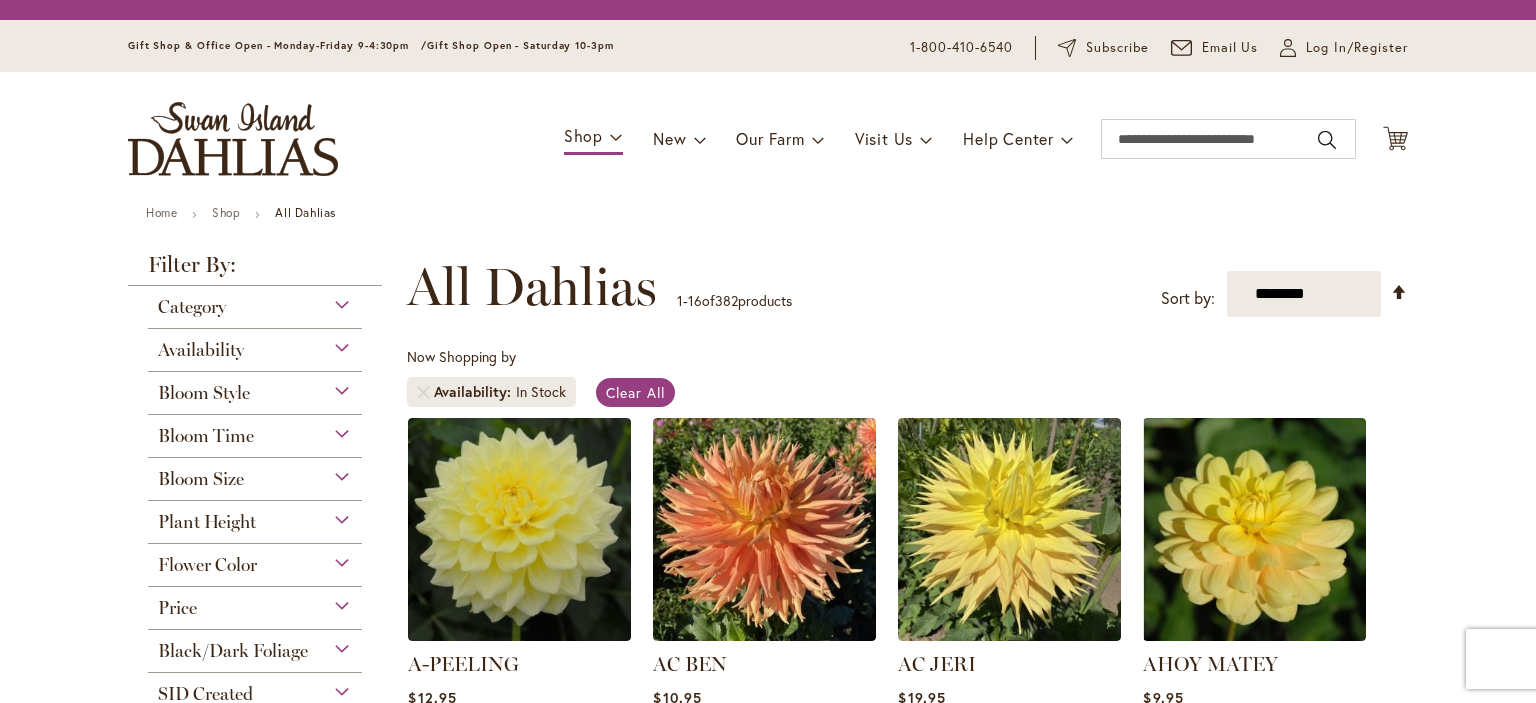 scroll, scrollTop: 0, scrollLeft: 0, axis: both 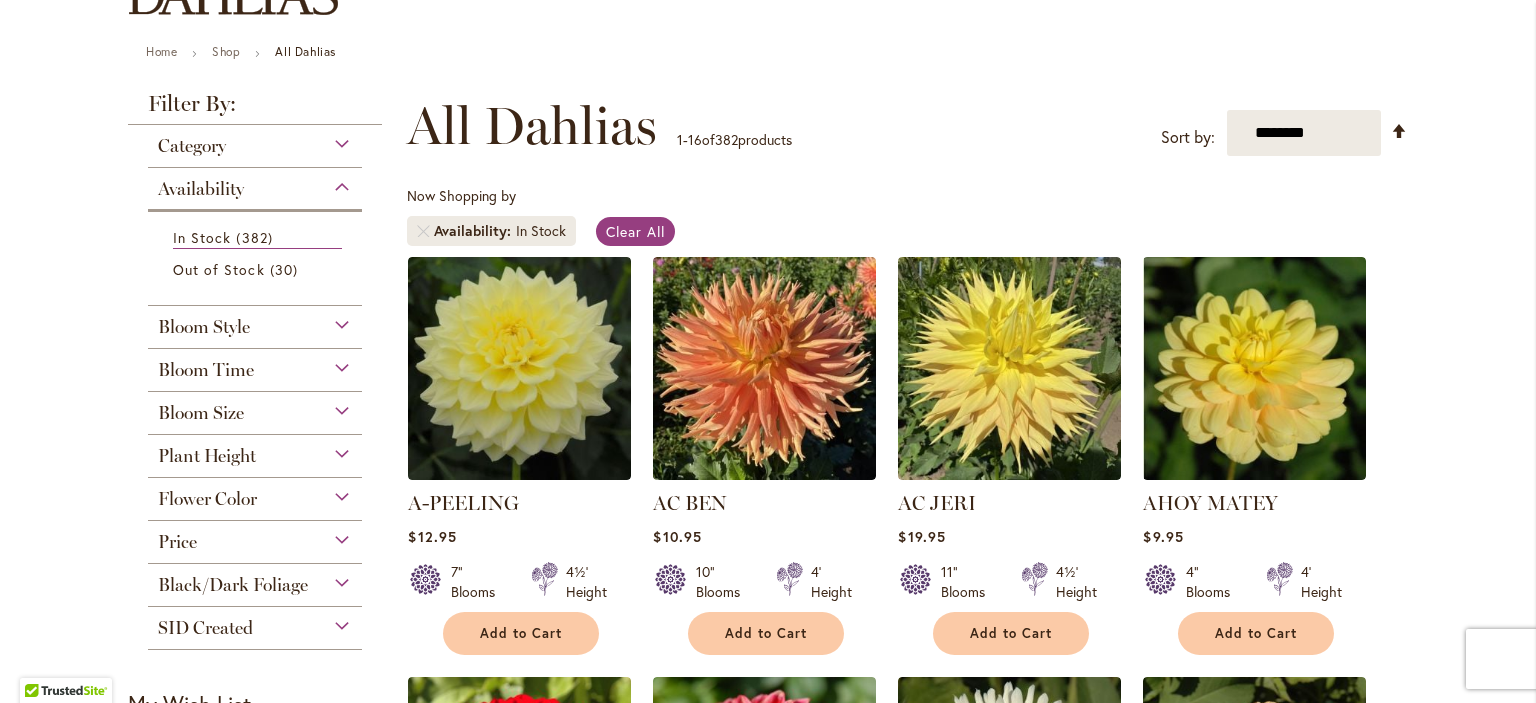 click on "Flower Color" at bounding box center [255, 494] 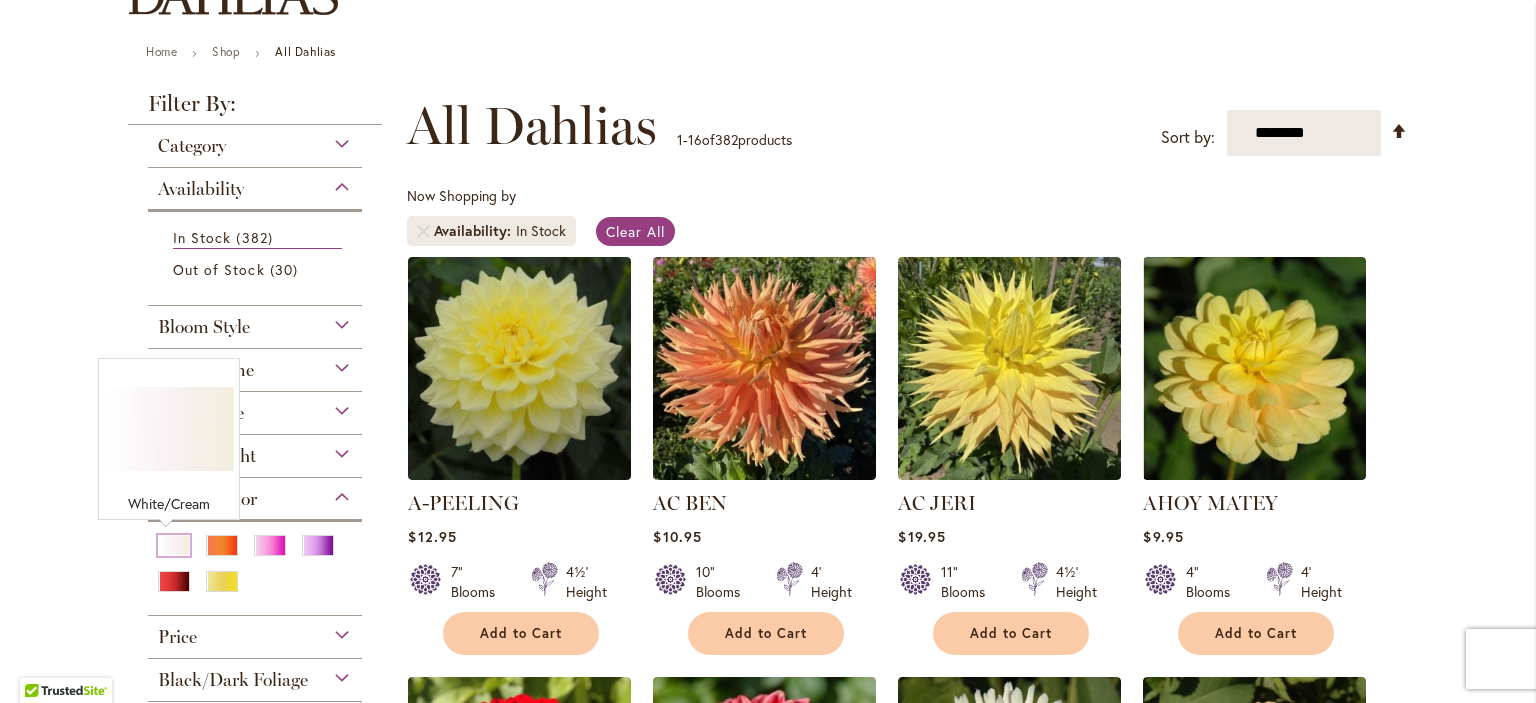click at bounding box center [174, 545] 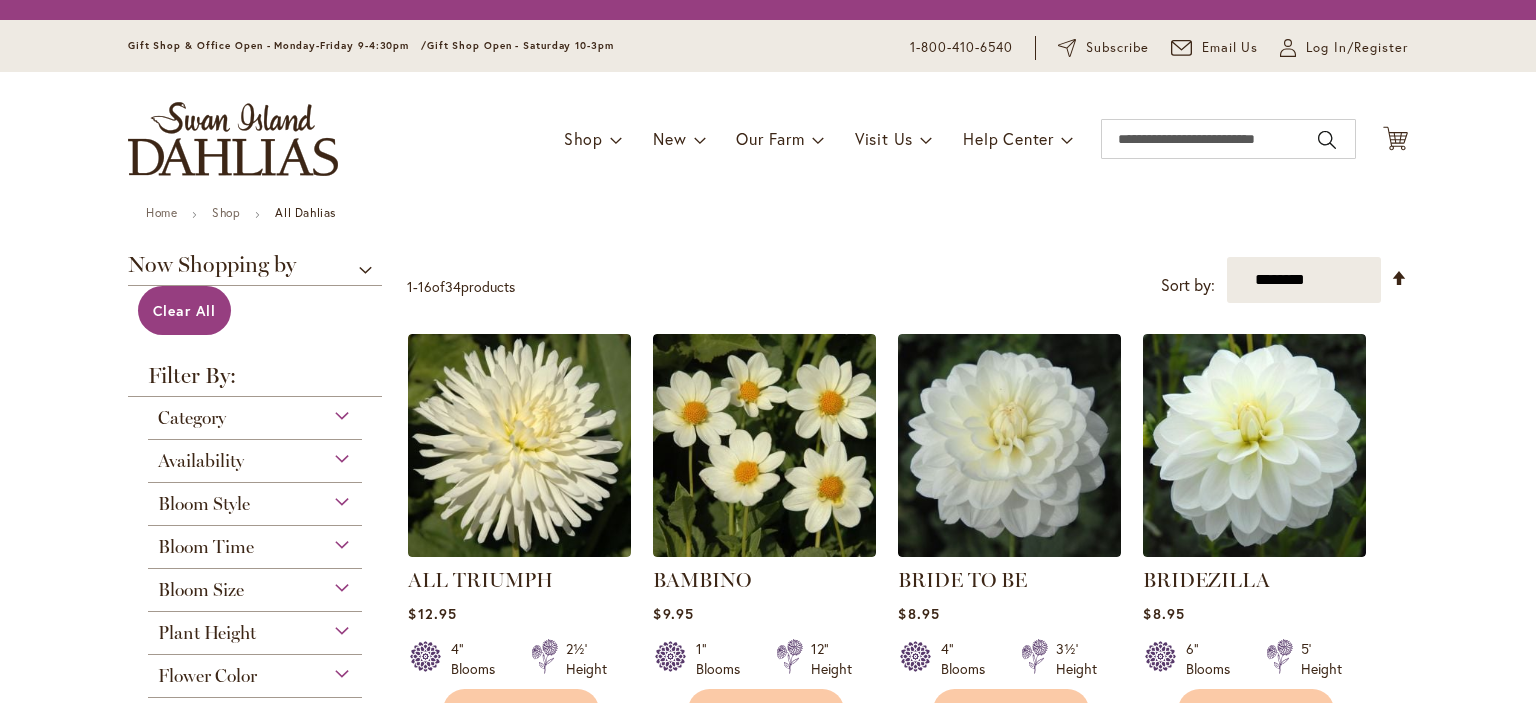 scroll, scrollTop: 0, scrollLeft: 0, axis: both 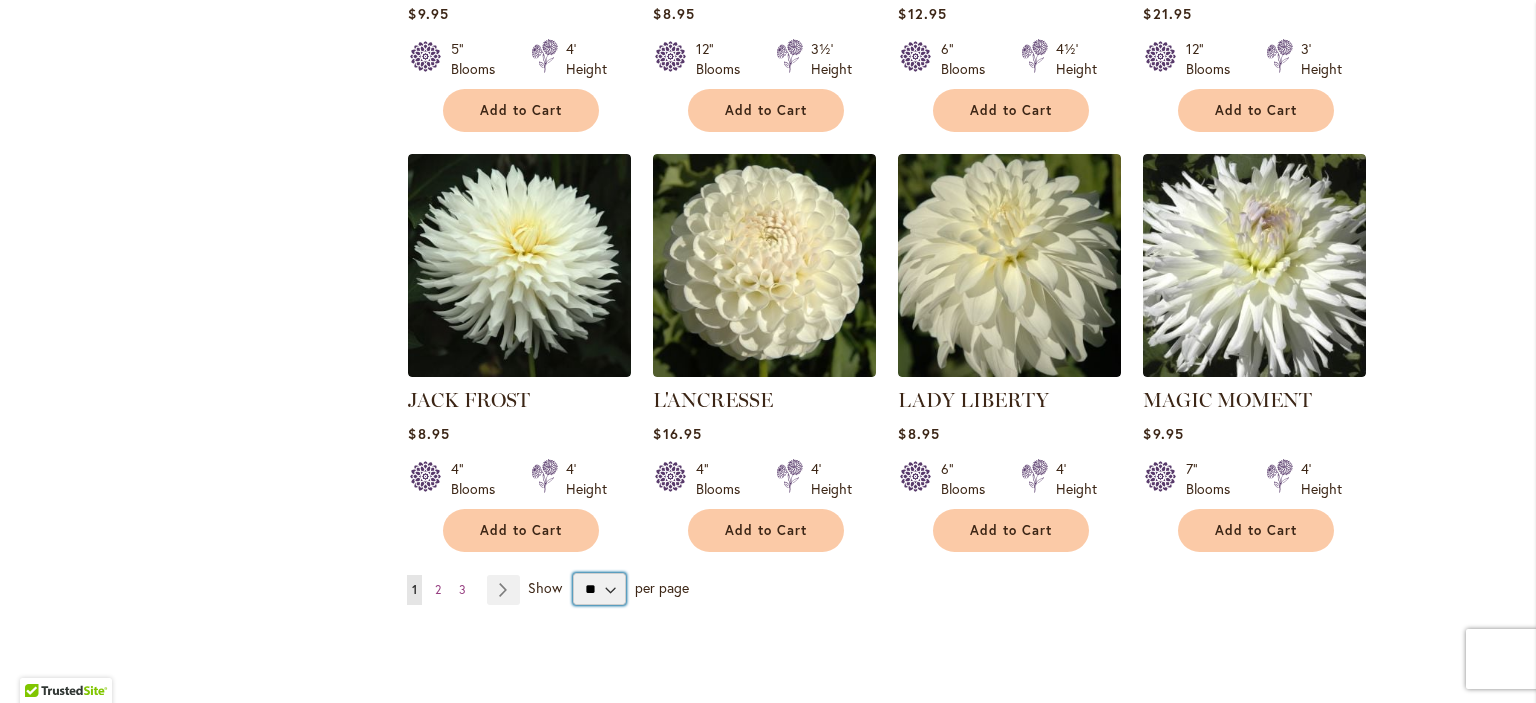 click on "**
**
**
**" at bounding box center (599, 589) 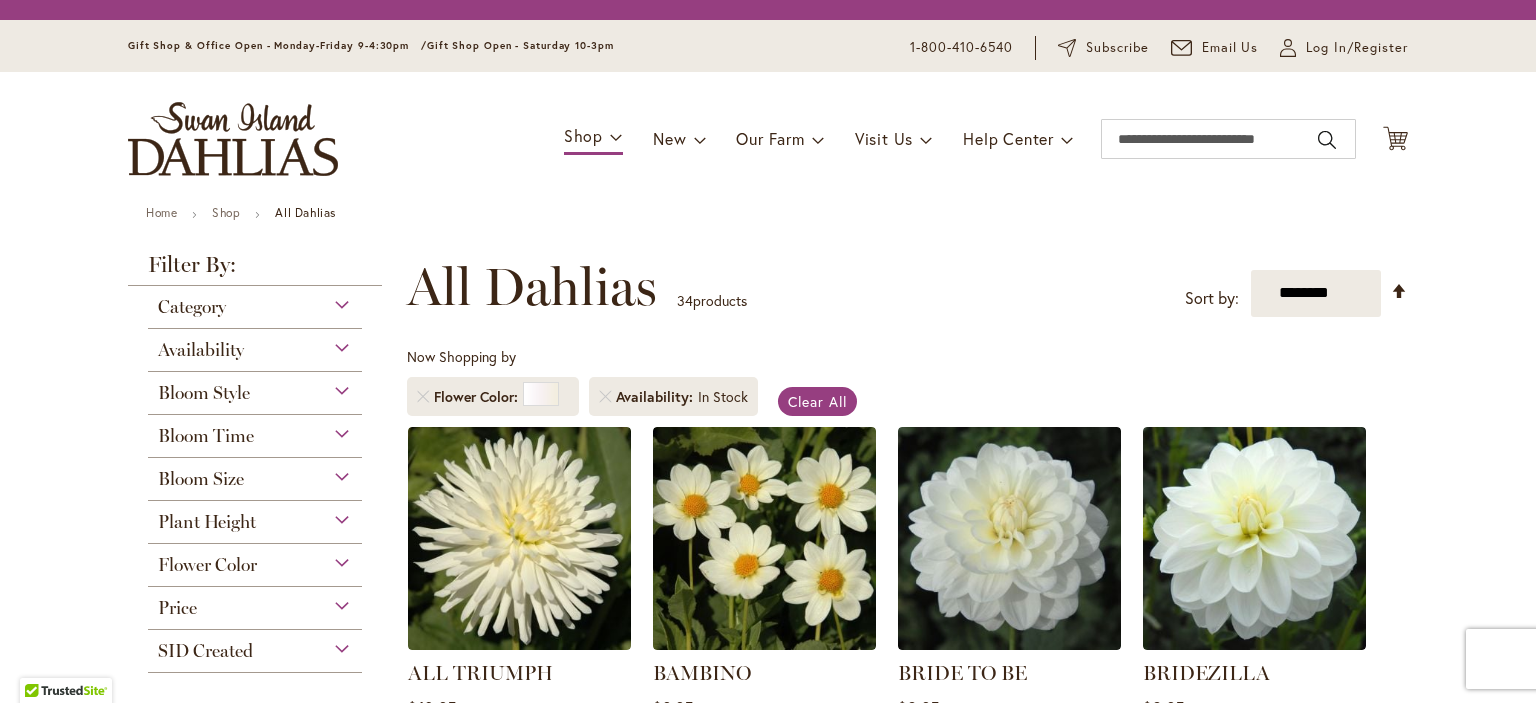 scroll, scrollTop: 0, scrollLeft: 0, axis: both 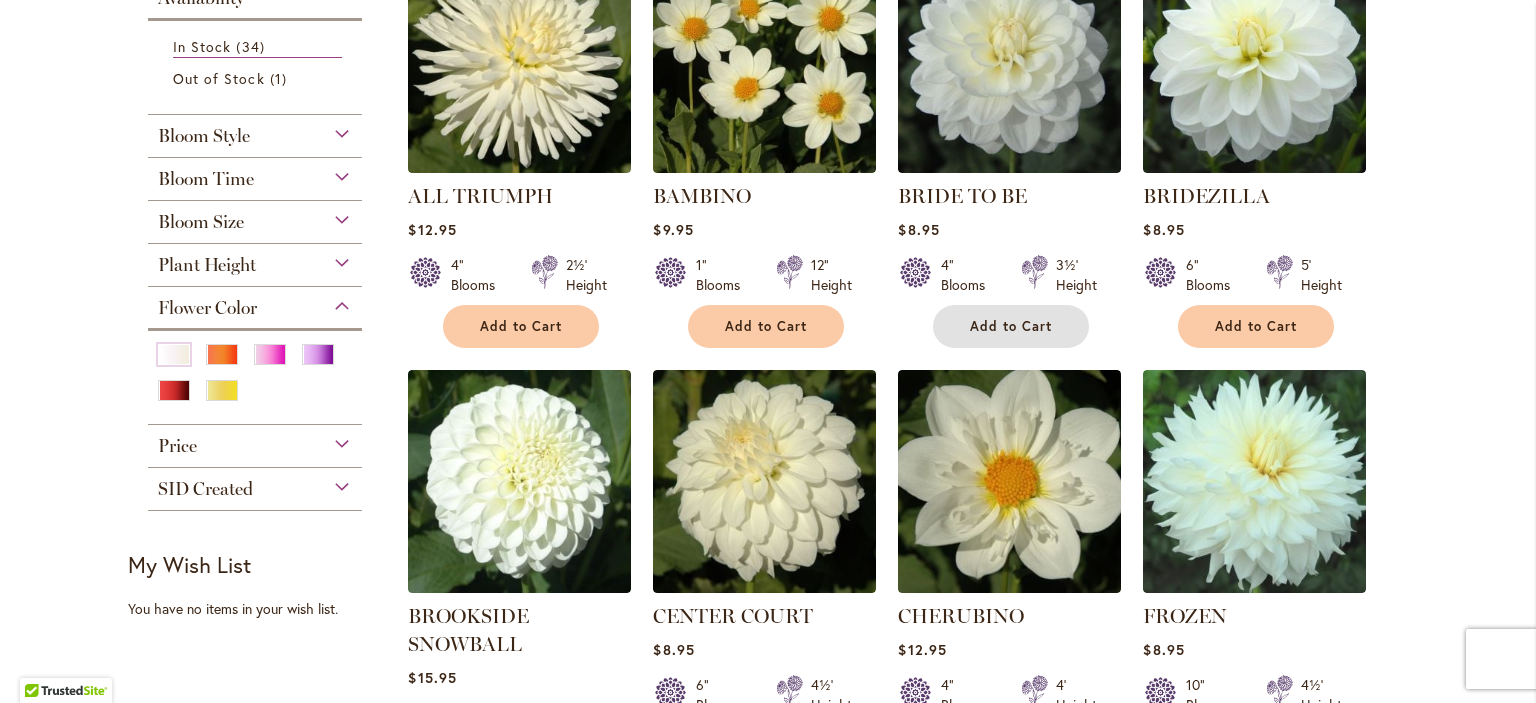 click on "Add to Cart" at bounding box center [1011, 326] 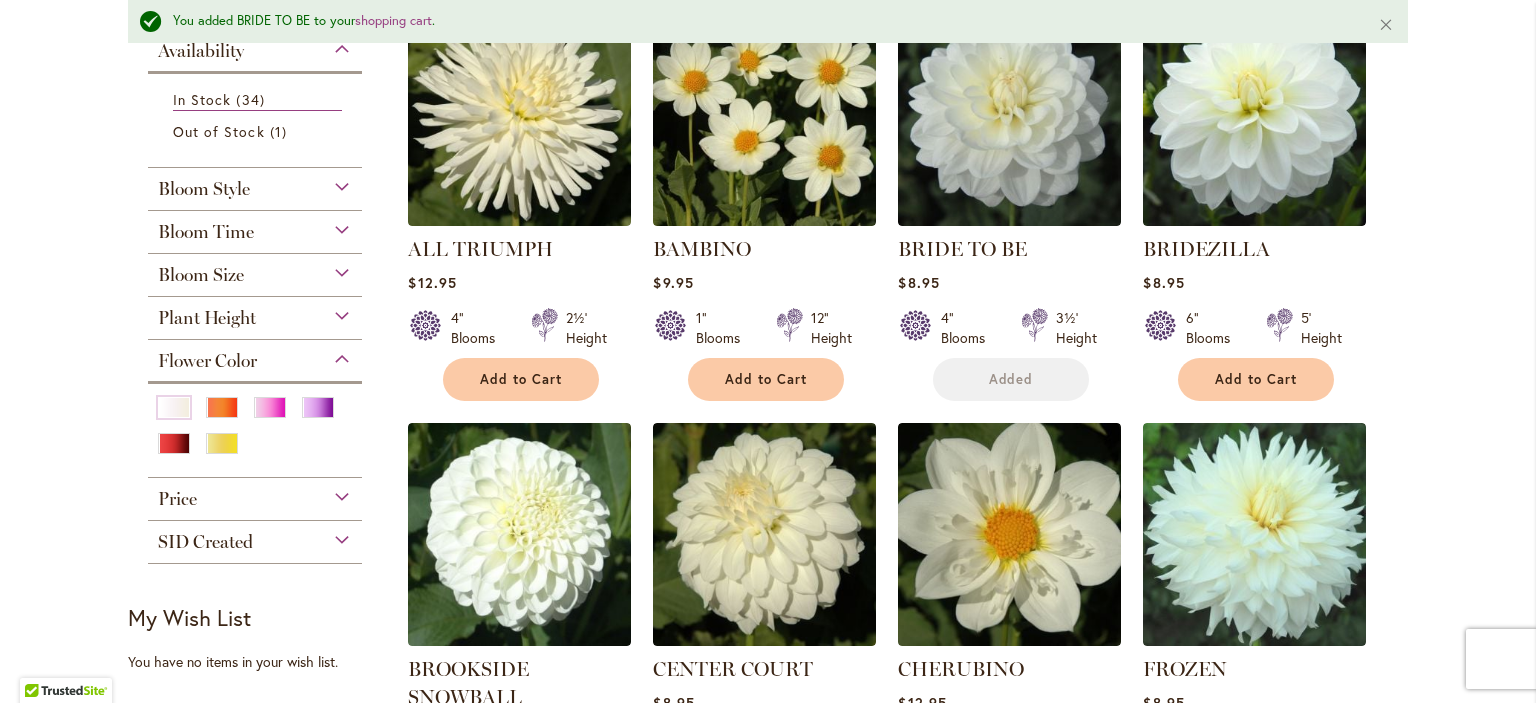 scroll, scrollTop: 569, scrollLeft: 0, axis: vertical 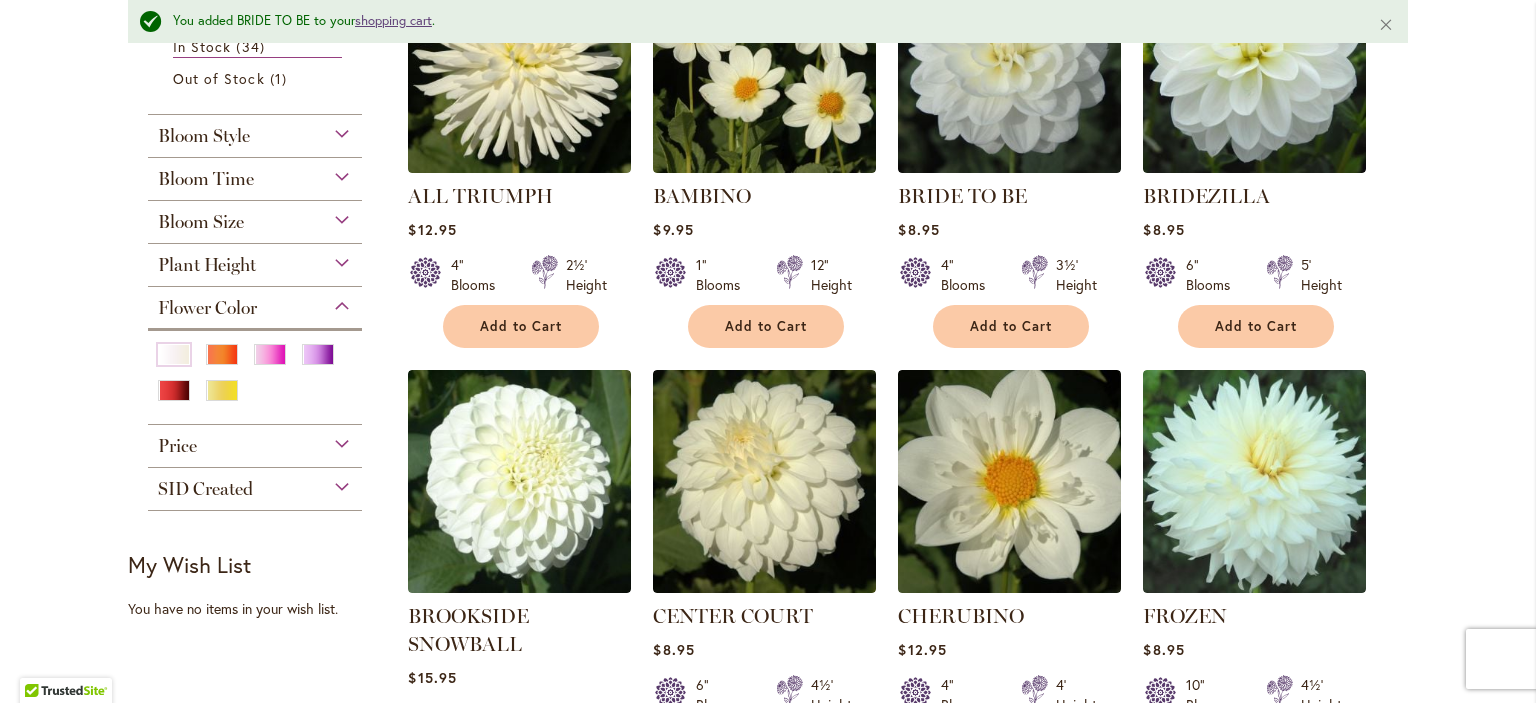 click on "shopping cart" at bounding box center (393, 20) 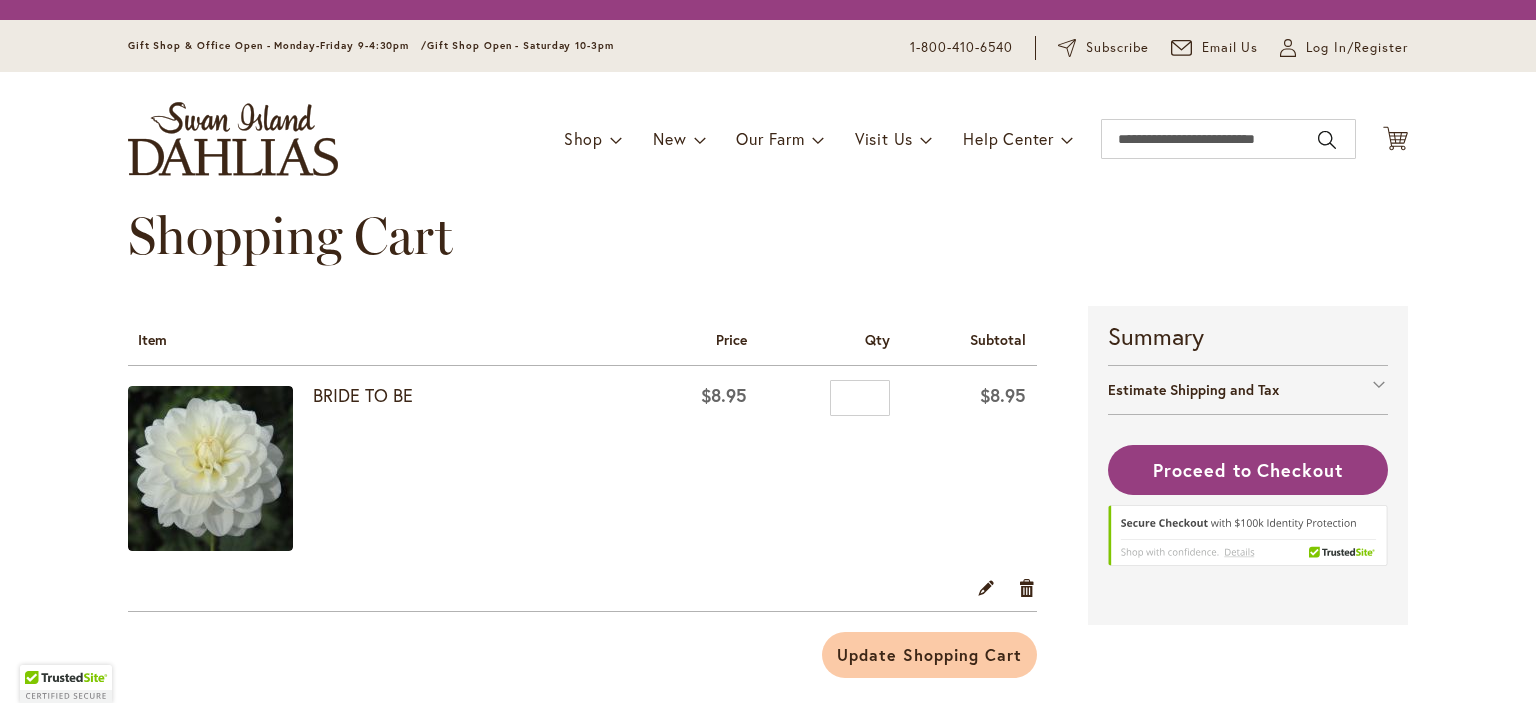 scroll, scrollTop: 0, scrollLeft: 0, axis: both 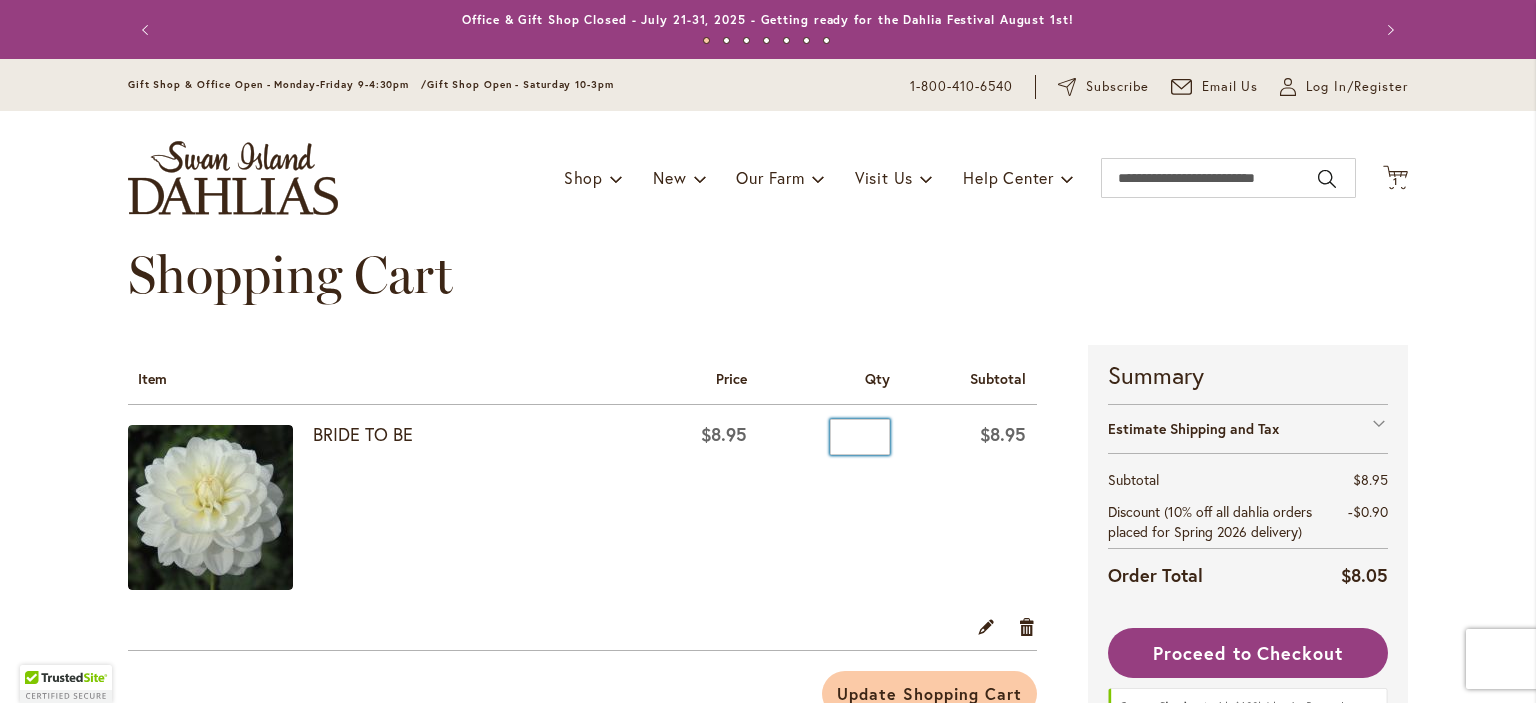 drag, startPoint x: 836, startPoint y: 436, endPoint x: 886, endPoint y: 442, distance: 50.358715 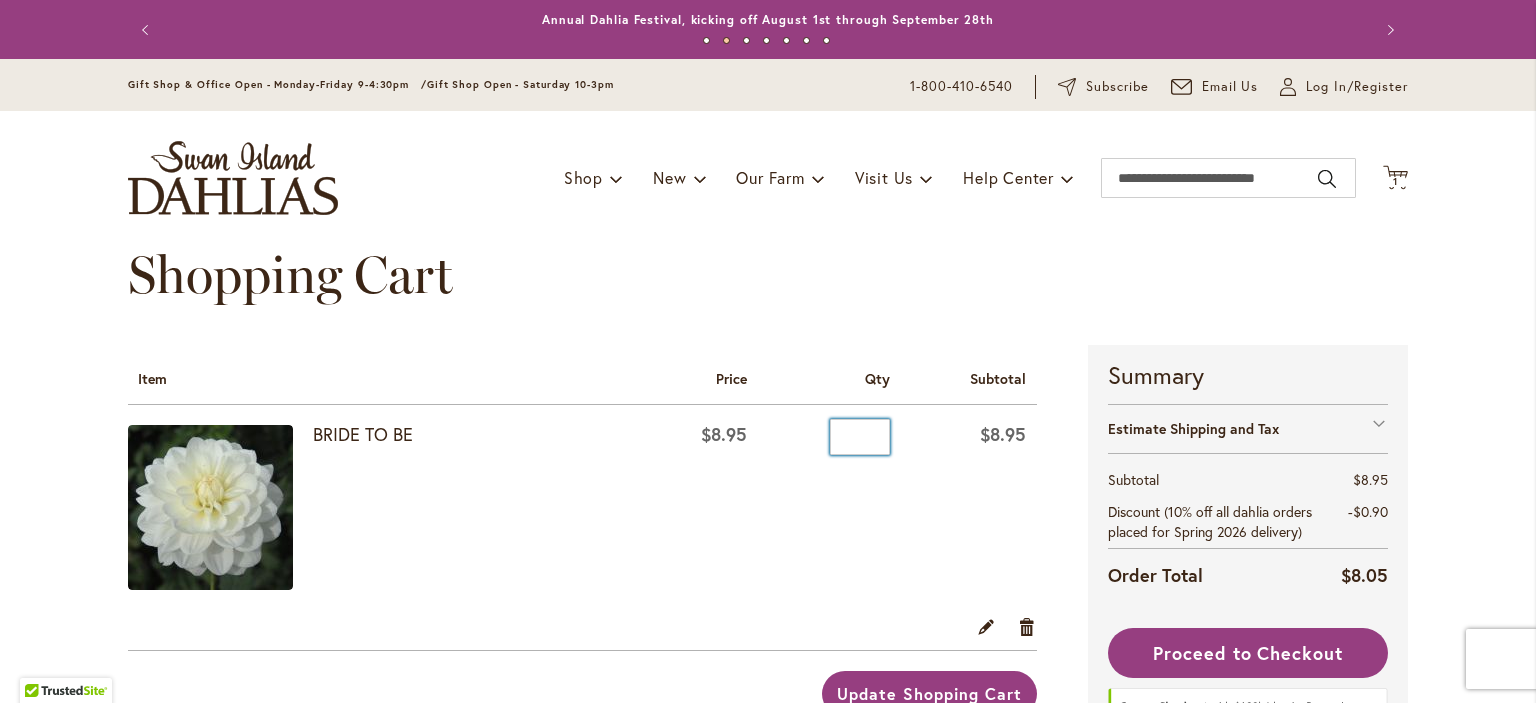 type on "*" 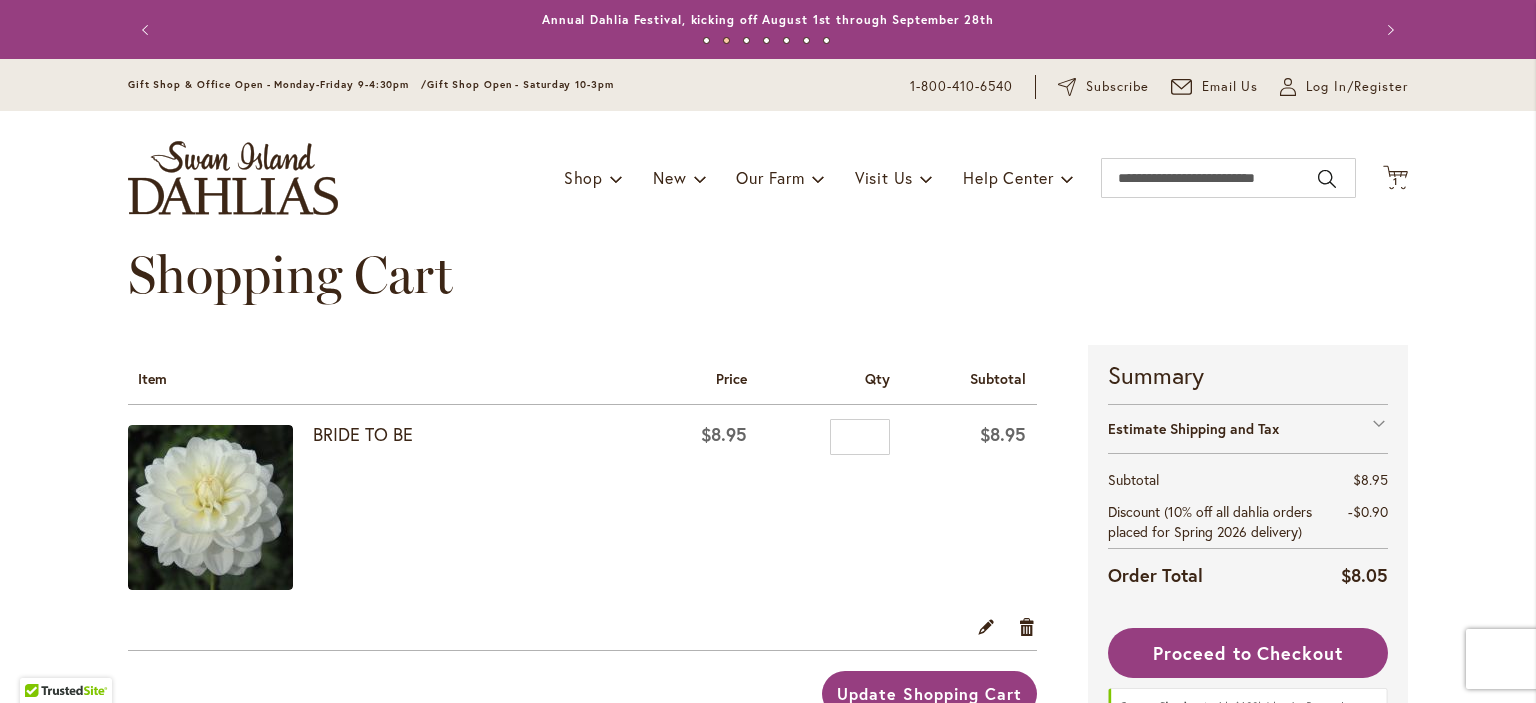 click on "Update Shopping Cart" at bounding box center (929, 693) 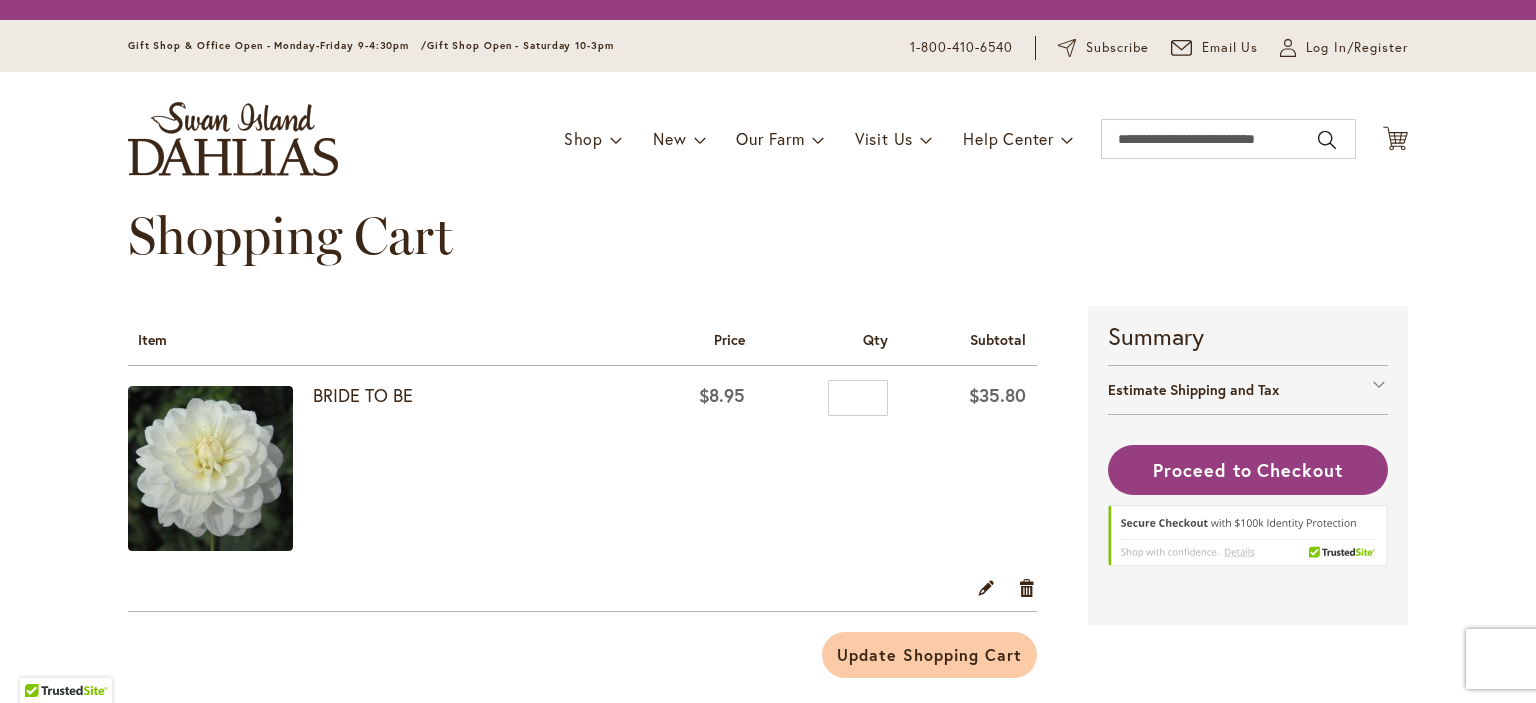 scroll, scrollTop: 0, scrollLeft: 0, axis: both 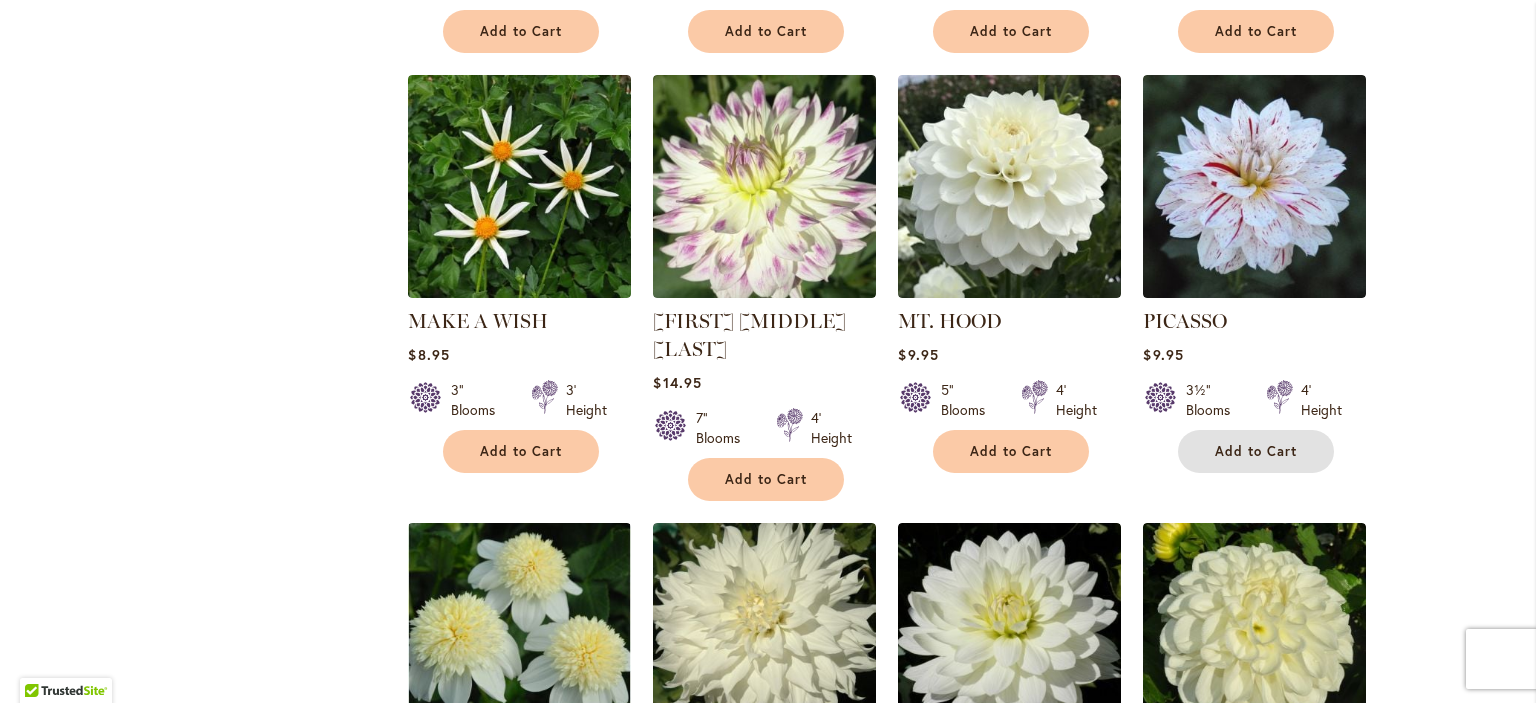 click on "Add to Cart" at bounding box center [1256, 451] 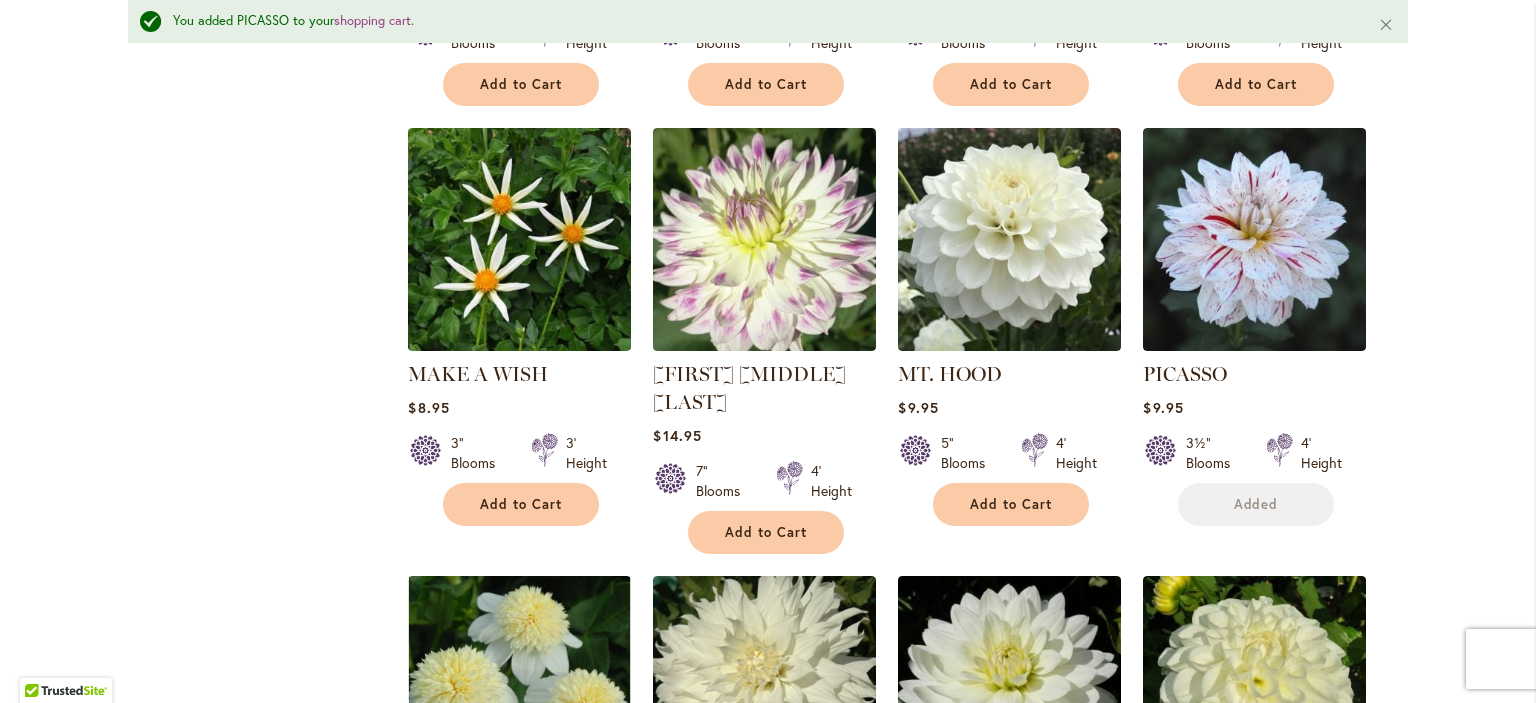 scroll, scrollTop: 2152, scrollLeft: 0, axis: vertical 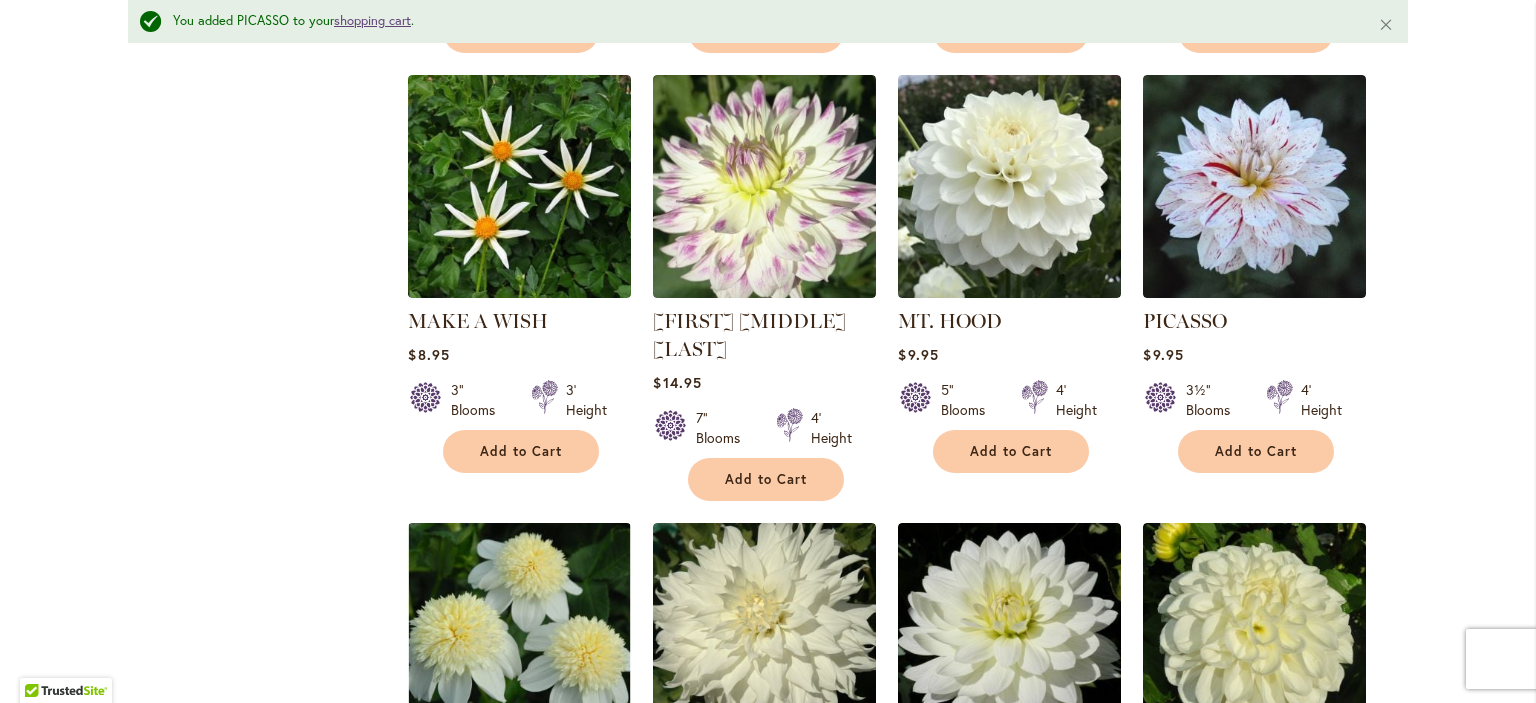 click on "shopping cart" at bounding box center [372, 20] 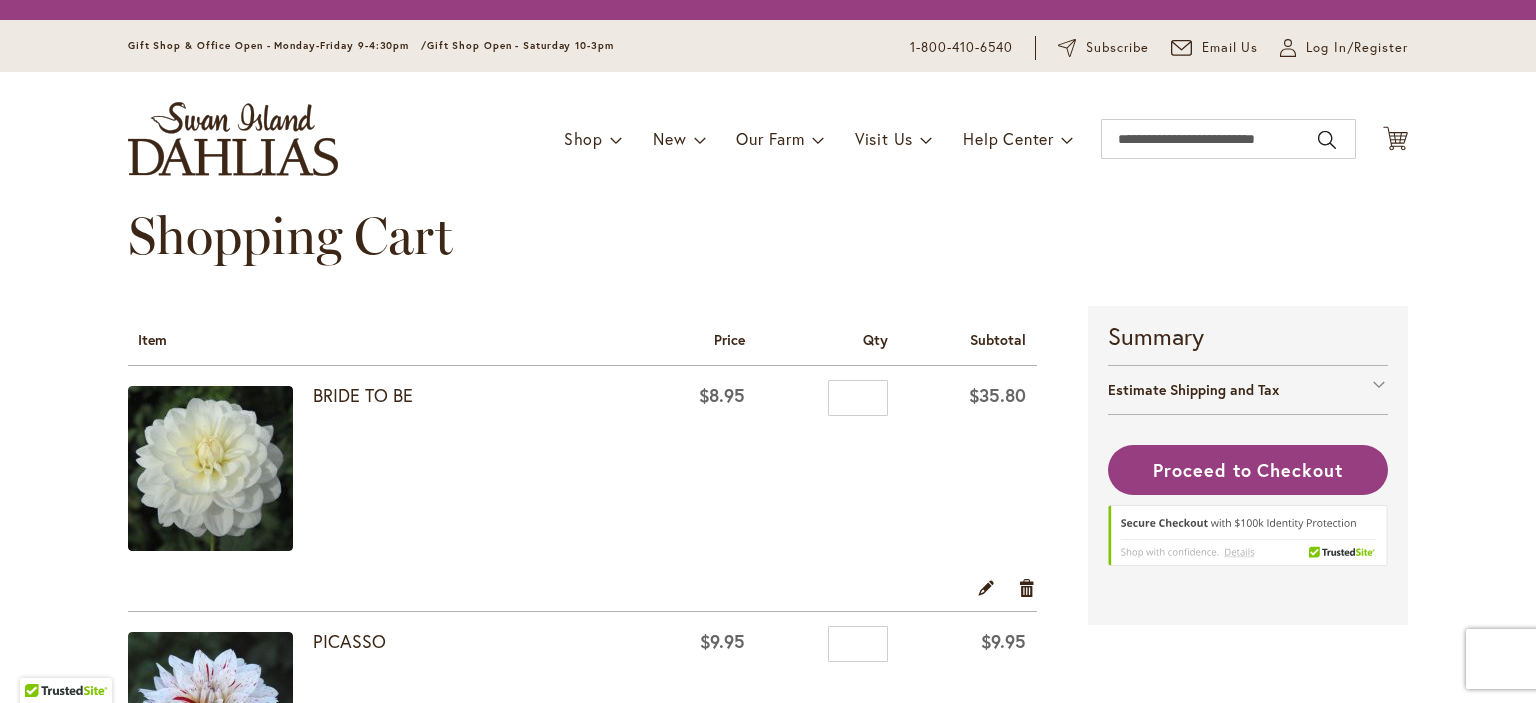 scroll, scrollTop: 0, scrollLeft: 0, axis: both 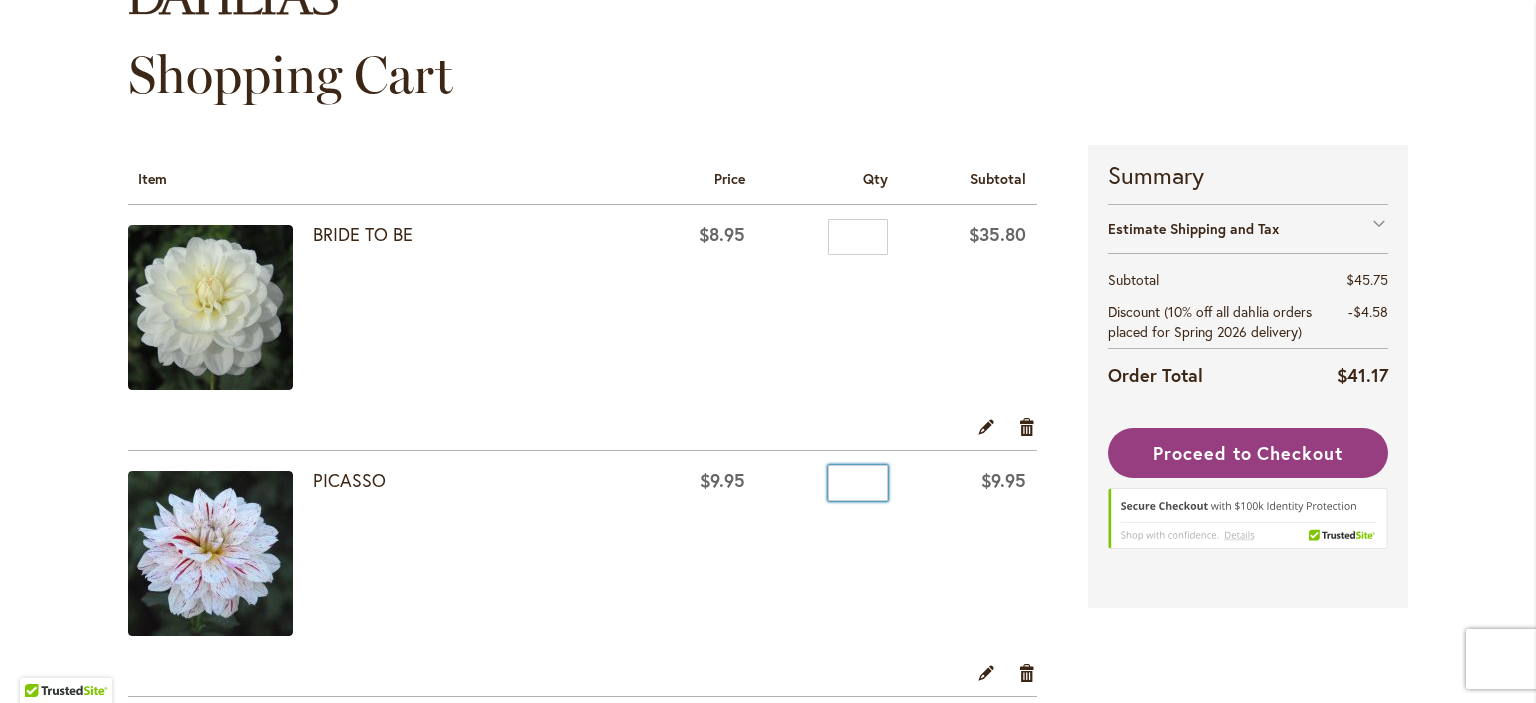 drag, startPoint x: 840, startPoint y: 481, endPoint x: 880, endPoint y: 466, distance: 42.72002 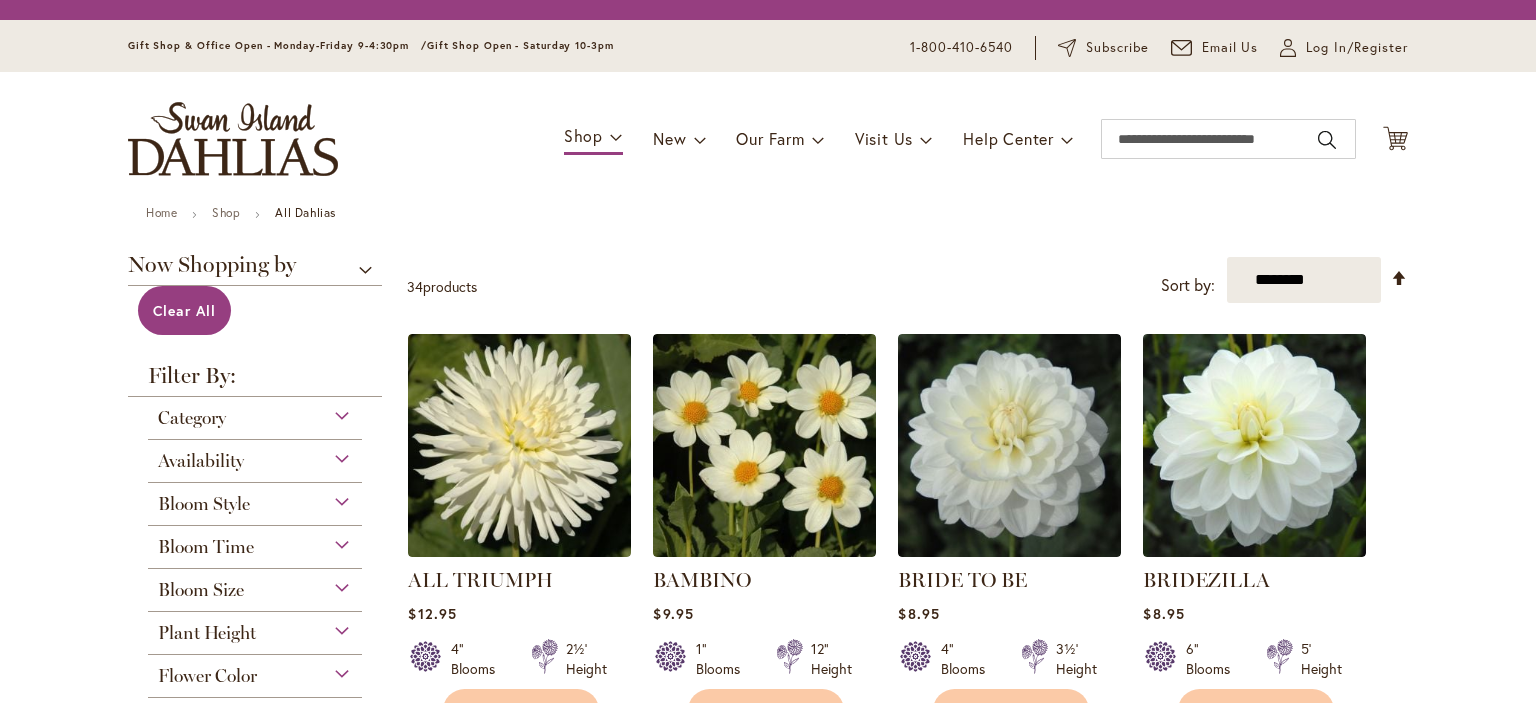 scroll, scrollTop: 0, scrollLeft: 0, axis: both 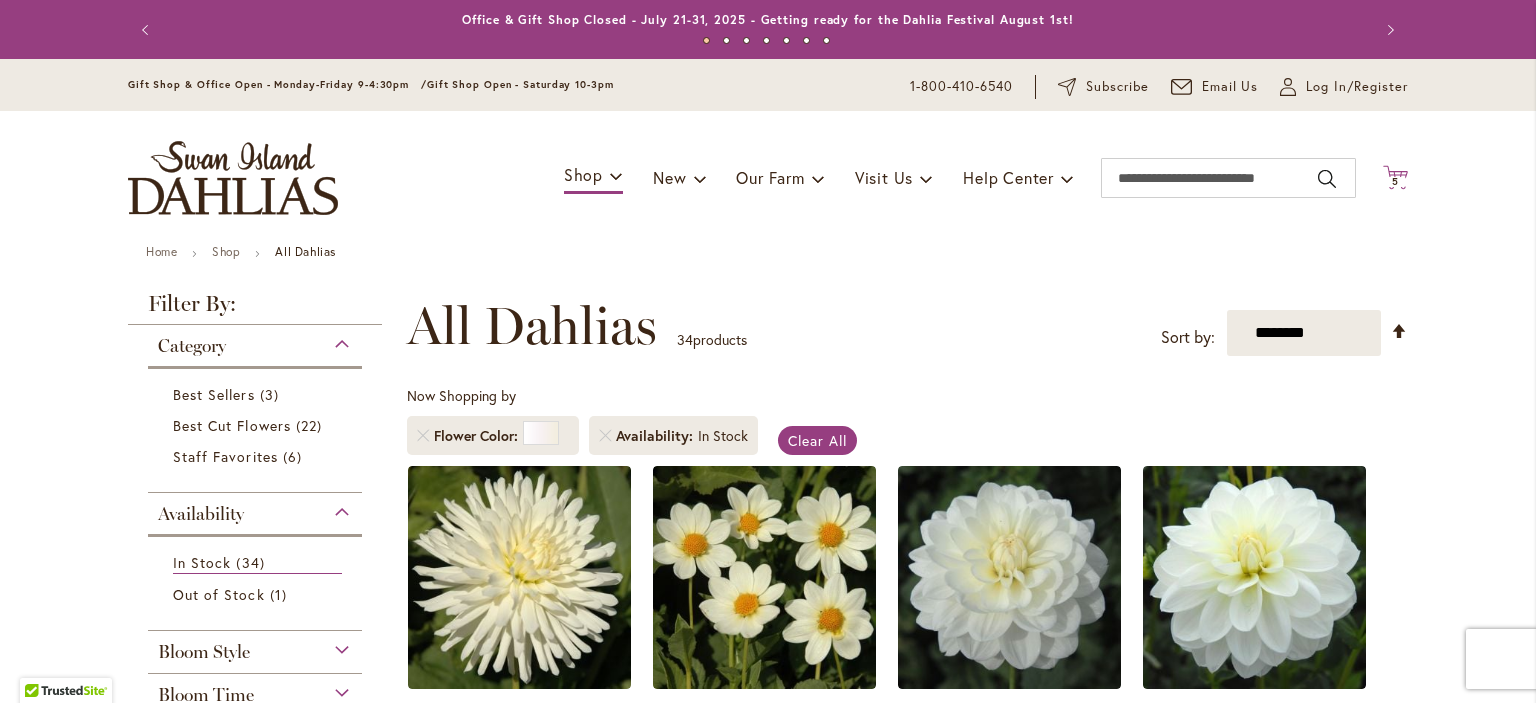 click on "5" at bounding box center (1395, 181) 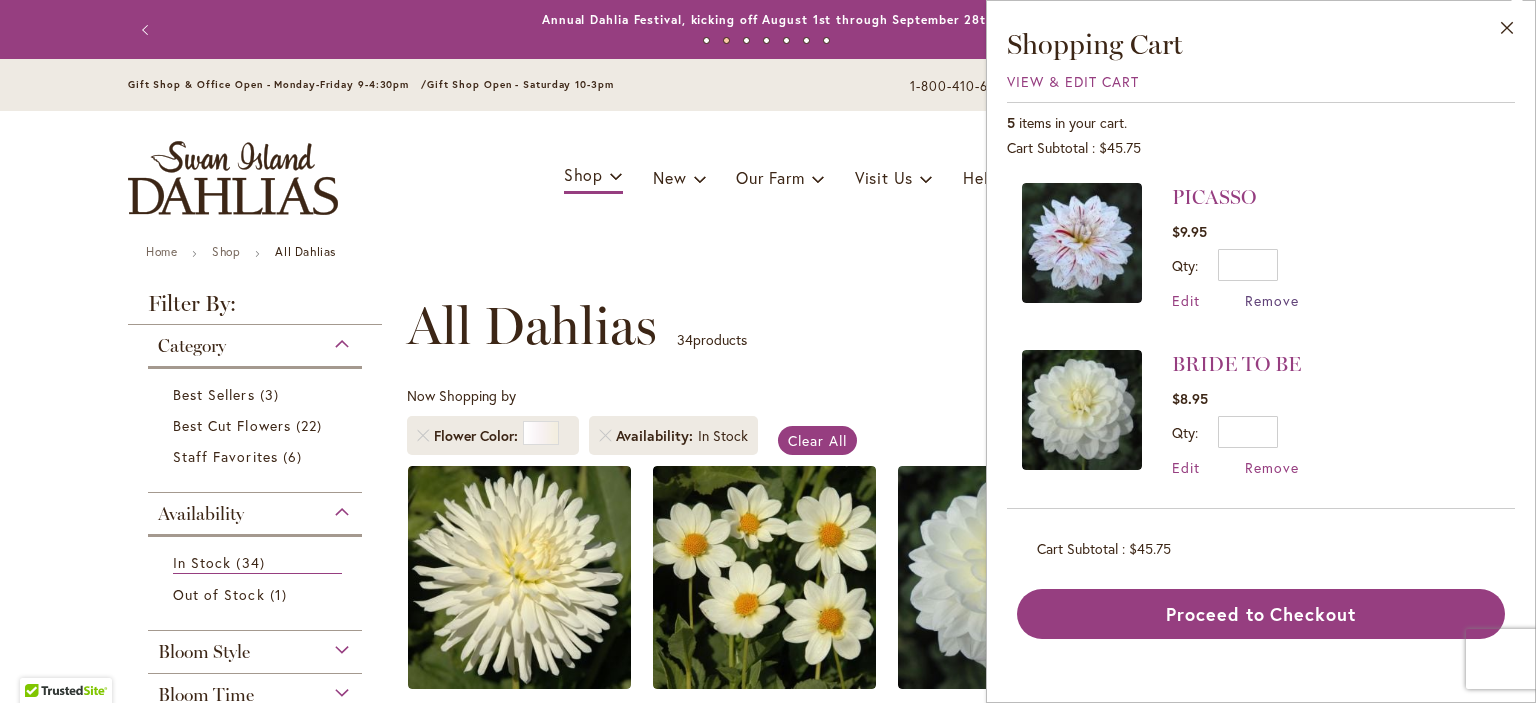 click on "Remove" at bounding box center (1272, 300) 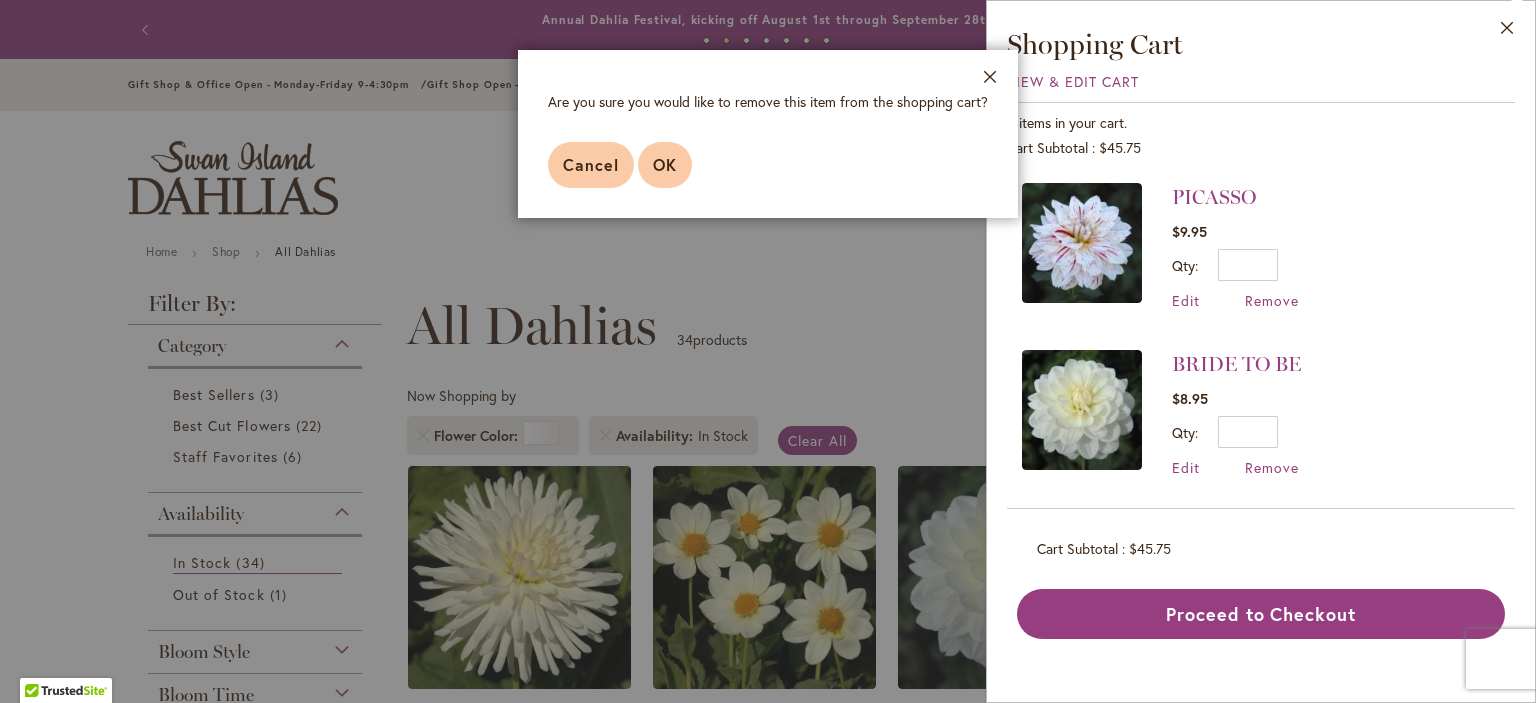 click on "OK" at bounding box center [665, 164] 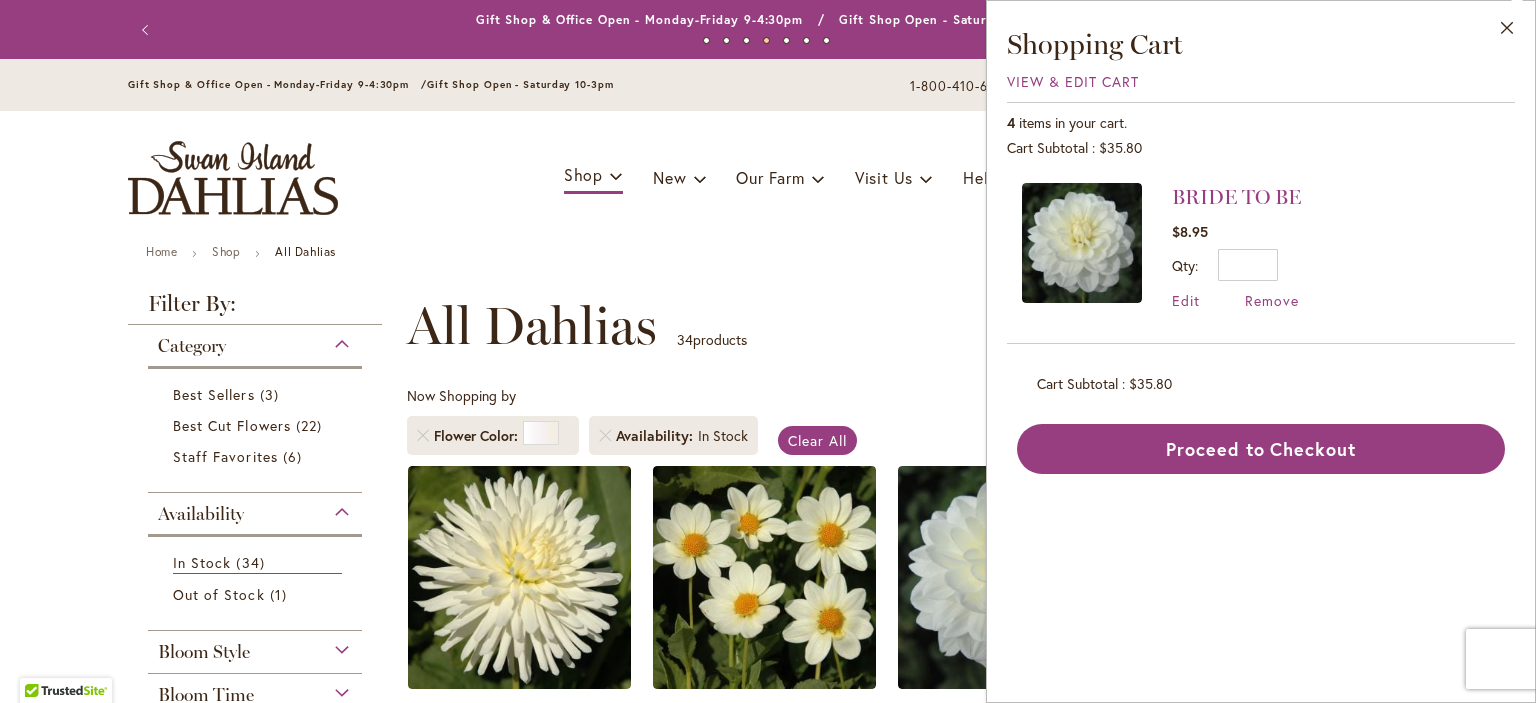 click on "**********" at bounding box center [907, 326] 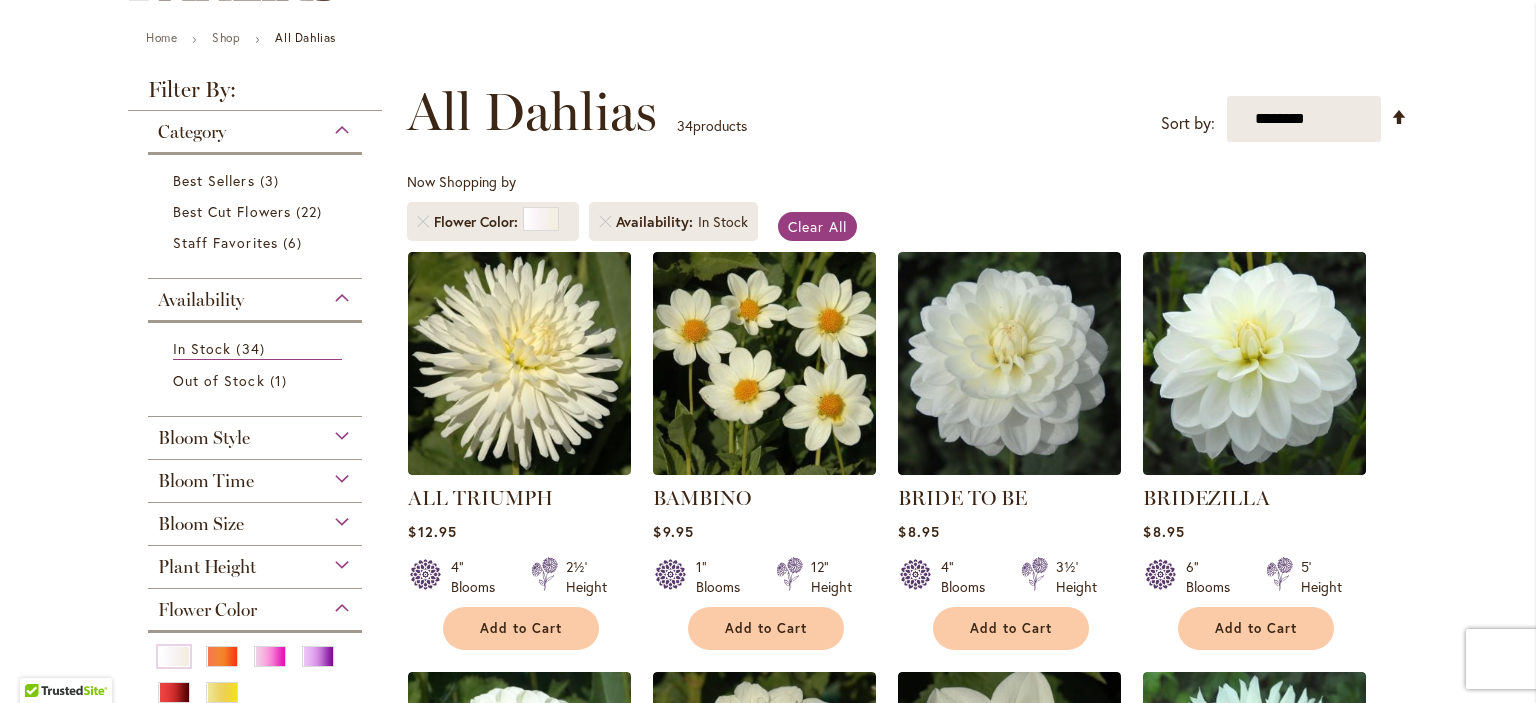 scroll, scrollTop: 400, scrollLeft: 0, axis: vertical 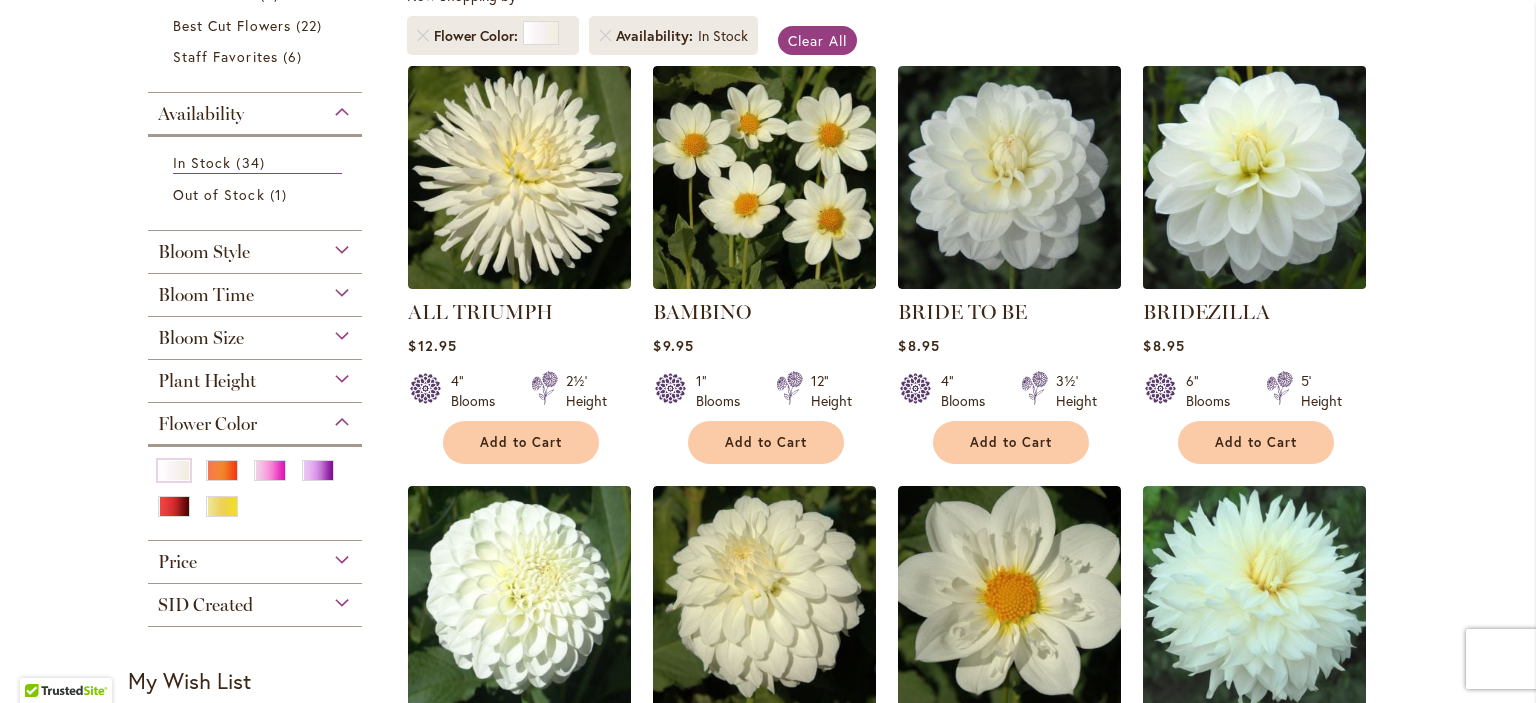 click at bounding box center [1255, 177] 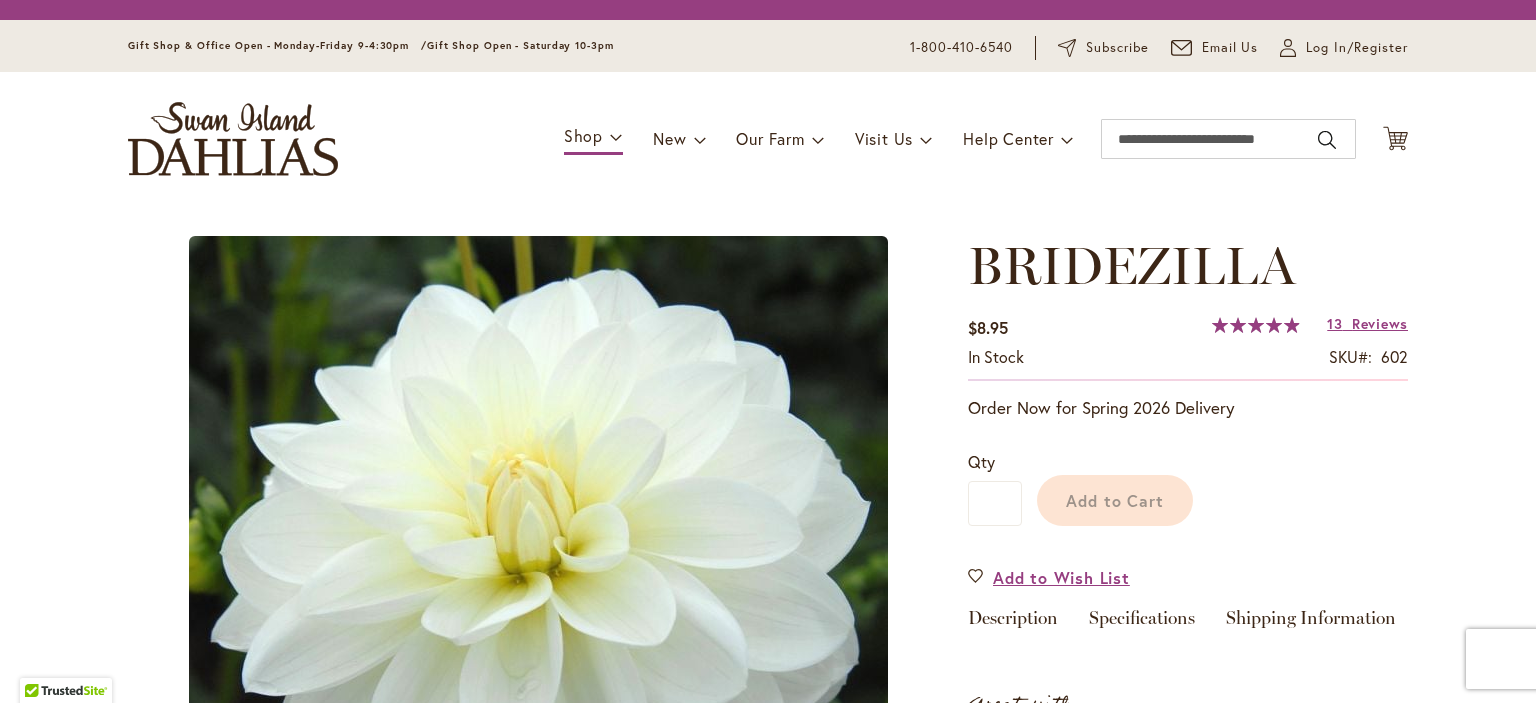 scroll, scrollTop: 0, scrollLeft: 0, axis: both 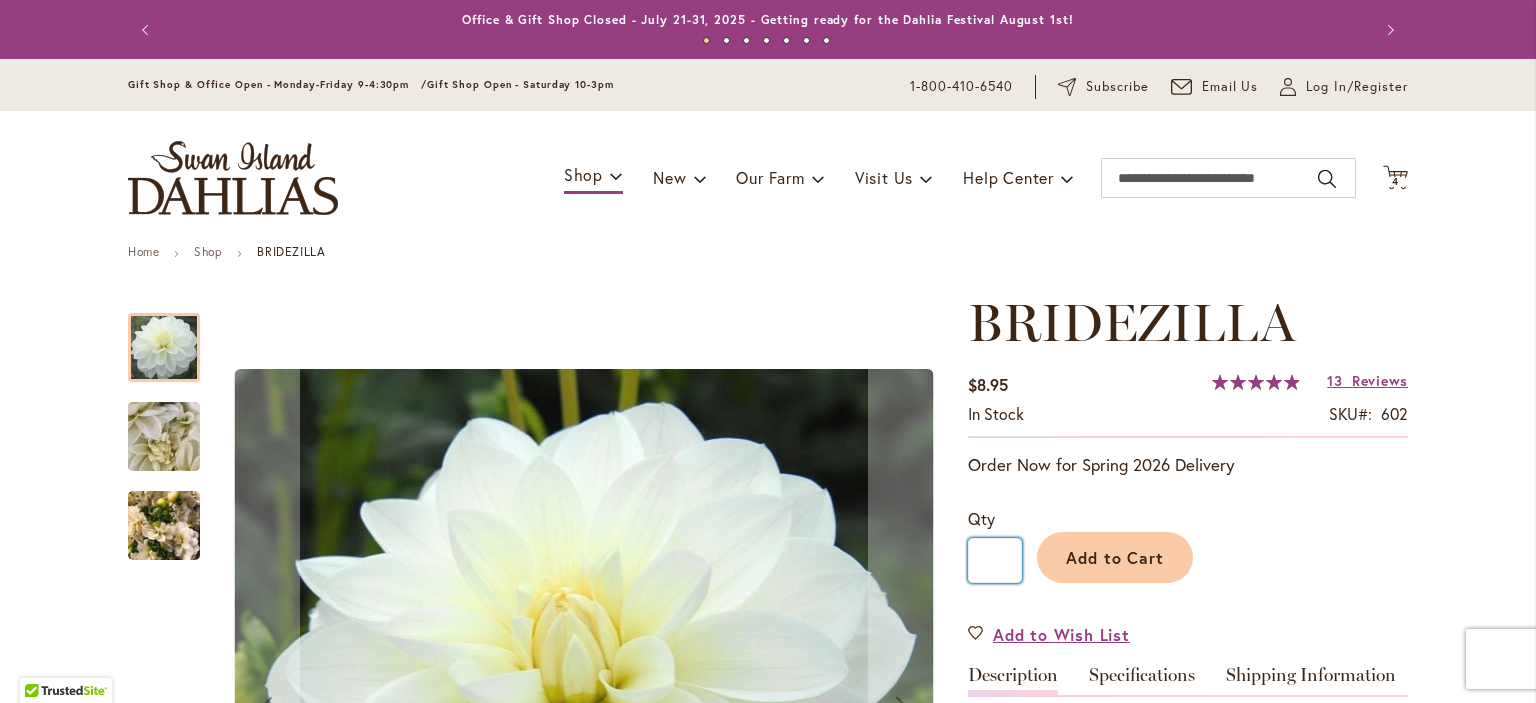 drag, startPoint x: 1002, startPoint y: 555, endPoint x: 960, endPoint y: 550, distance: 42.296574 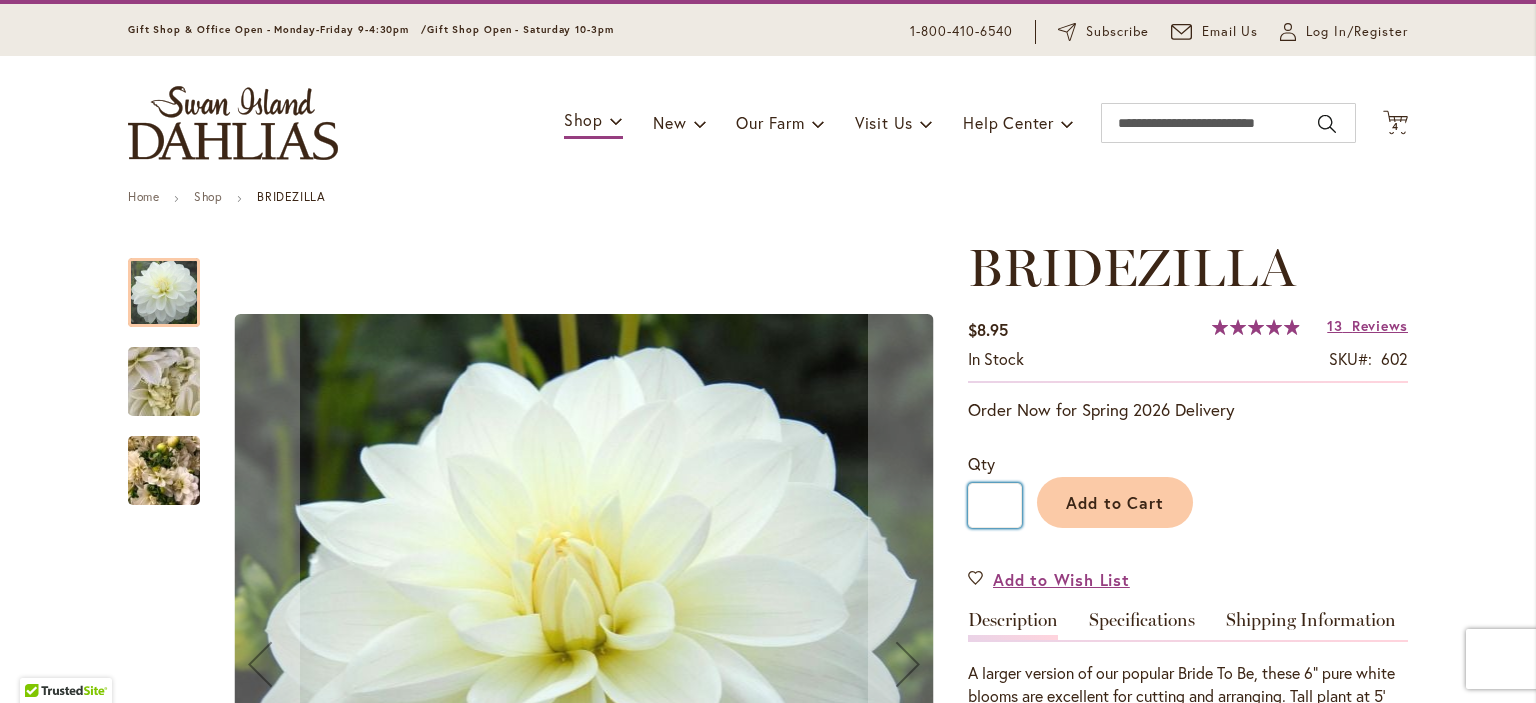 scroll, scrollTop: 200, scrollLeft: 0, axis: vertical 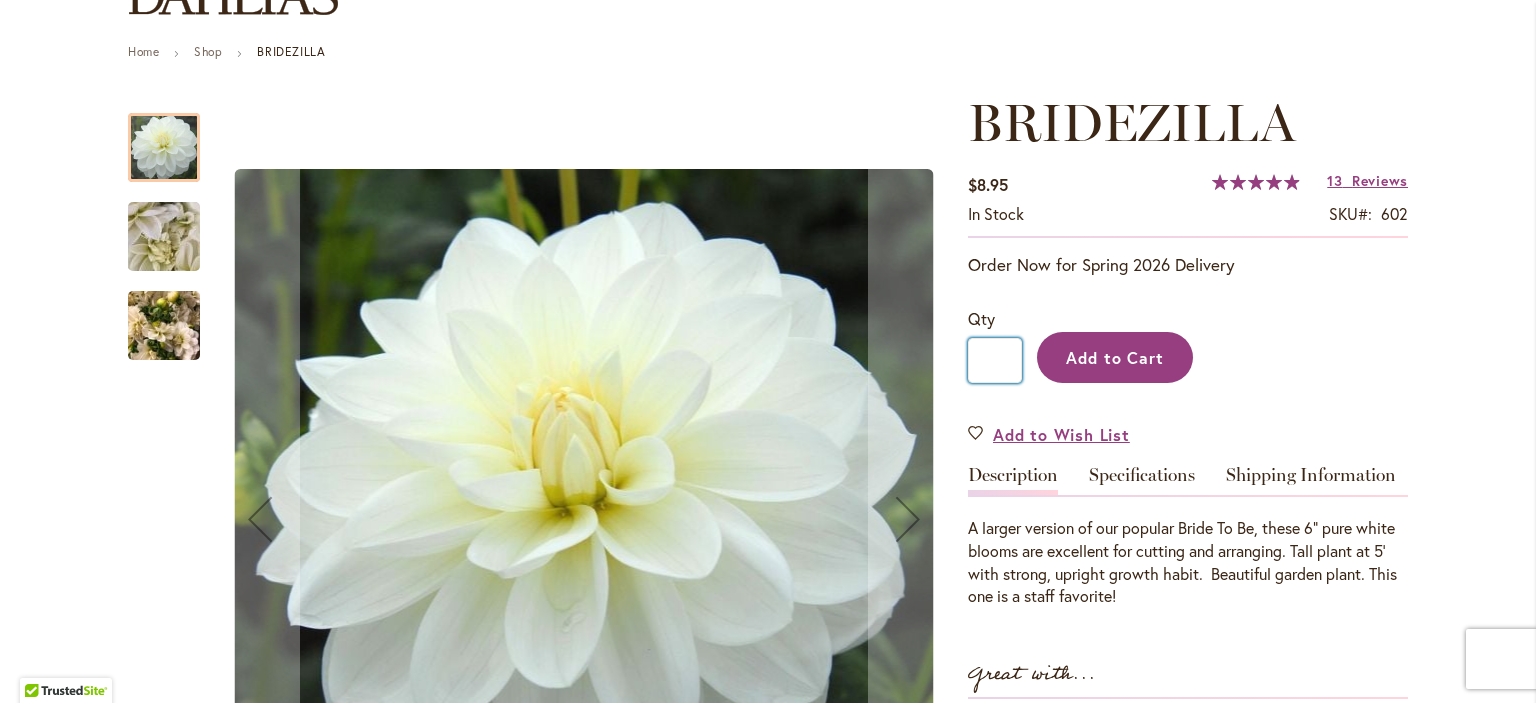 type on "*" 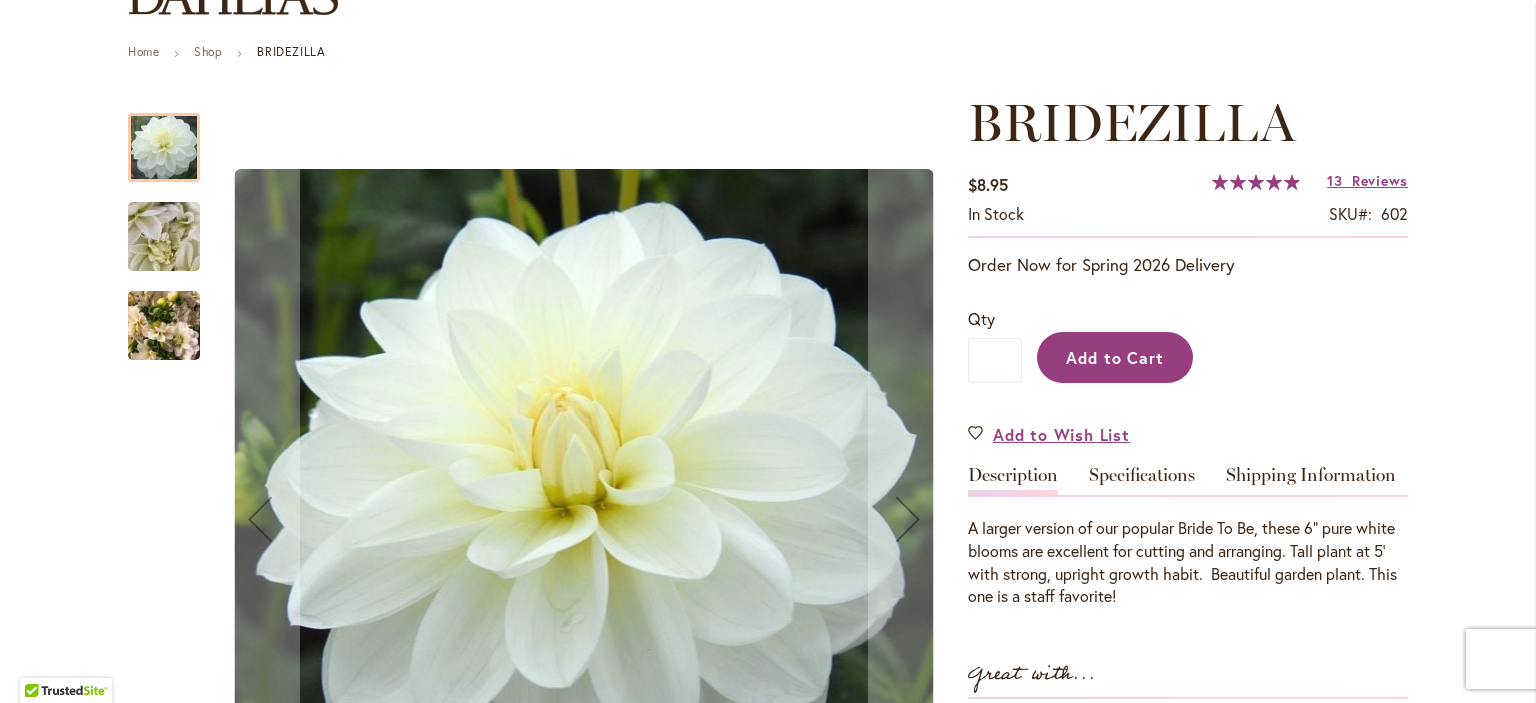 click on "Add to Cart" at bounding box center [1115, 357] 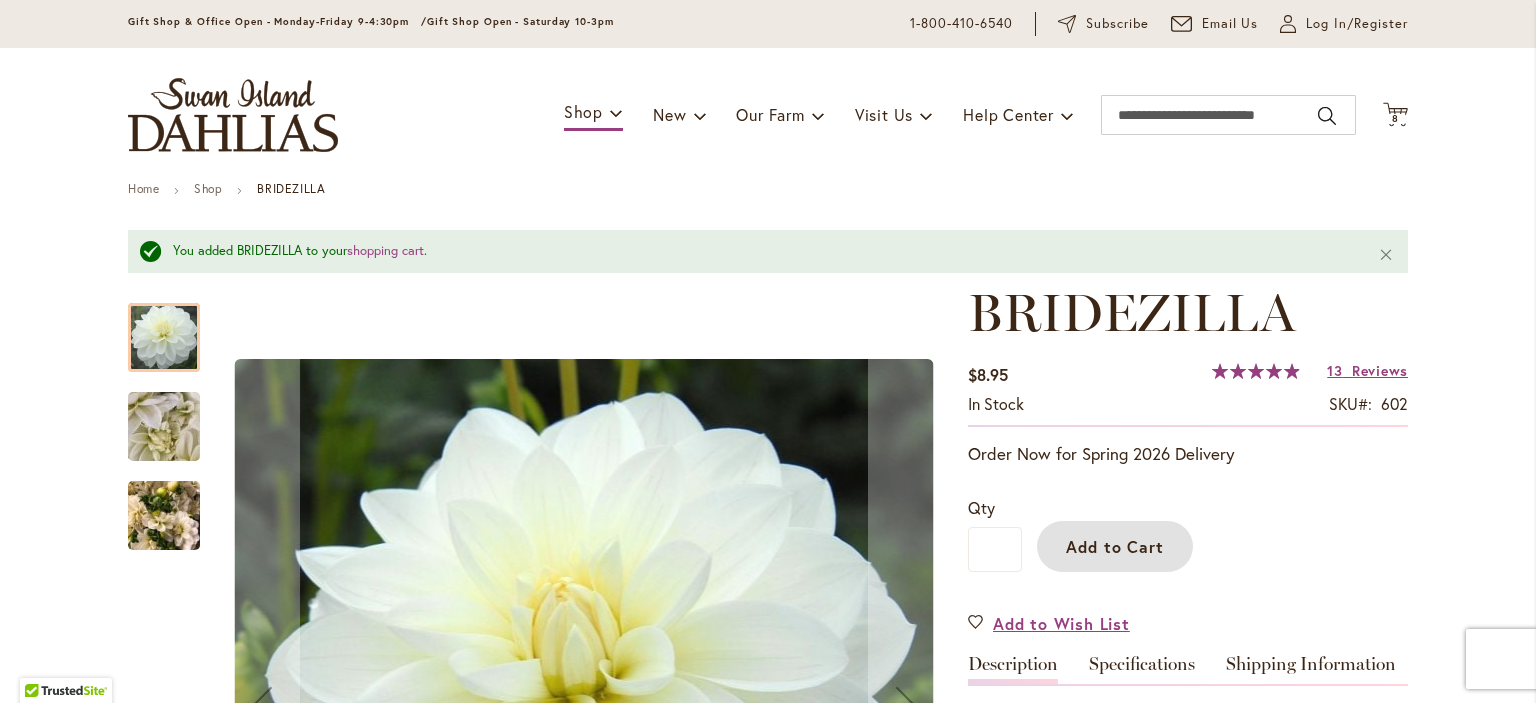 scroll, scrollTop: 0, scrollLeft: 0, axis: both 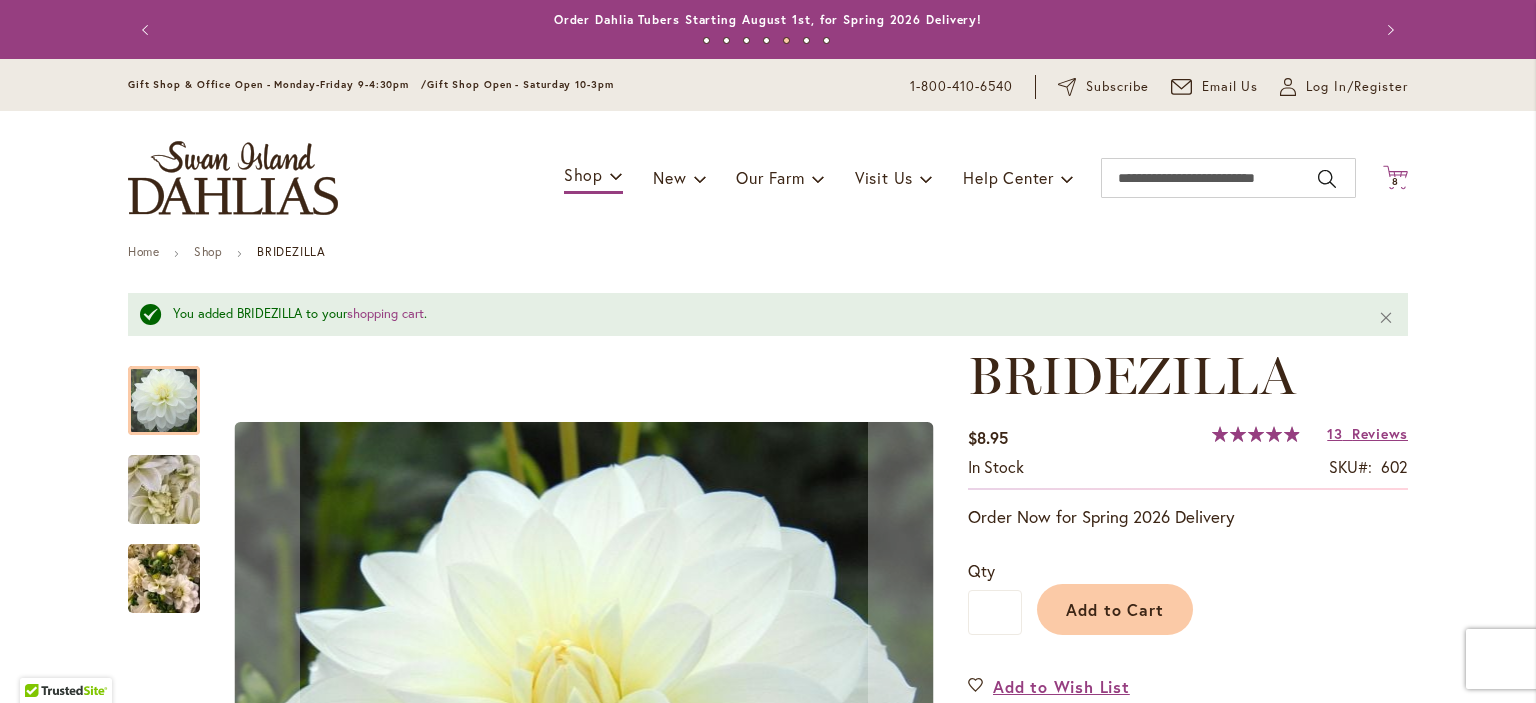 click on "8" at bounding box center (1395, 181) 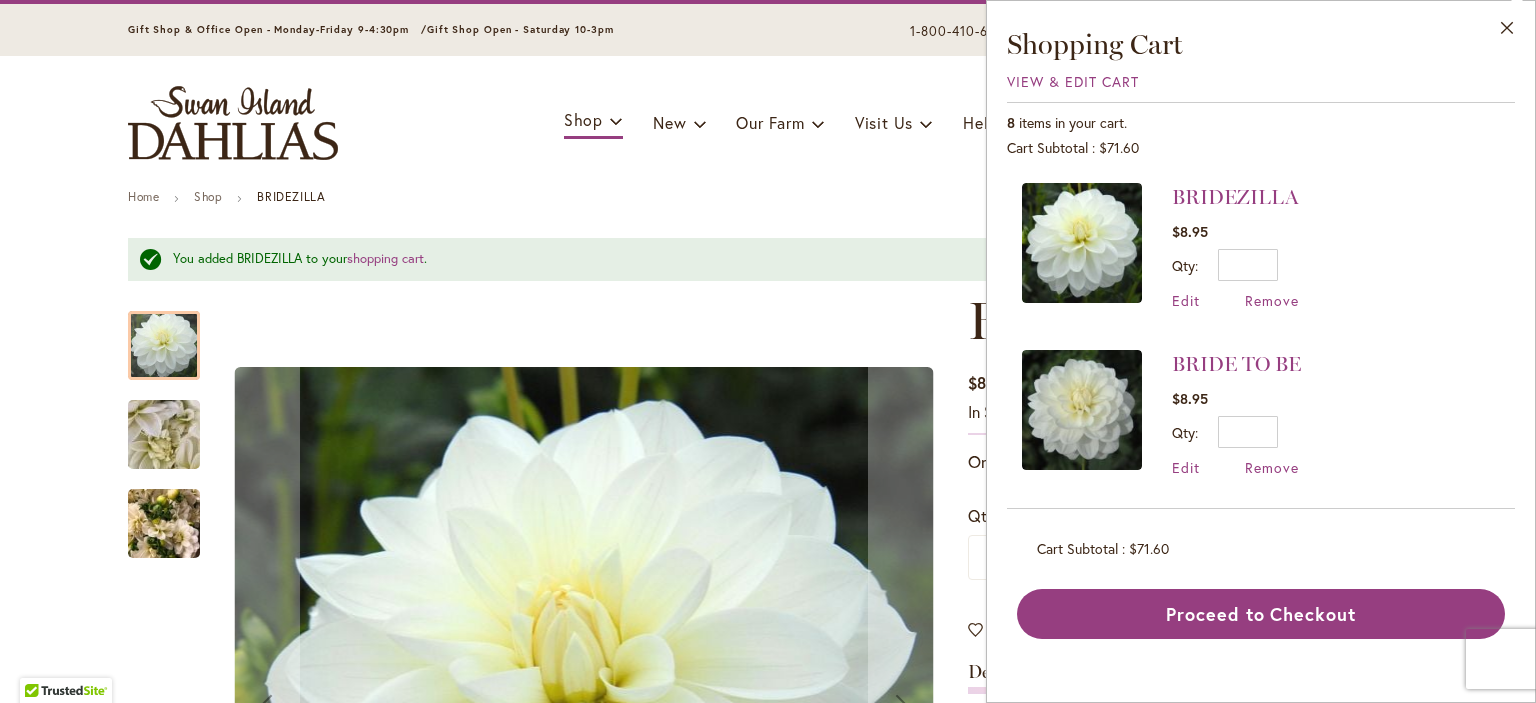 scroll, scrollTop: 200, scrollLeft: 0, axis: vertical 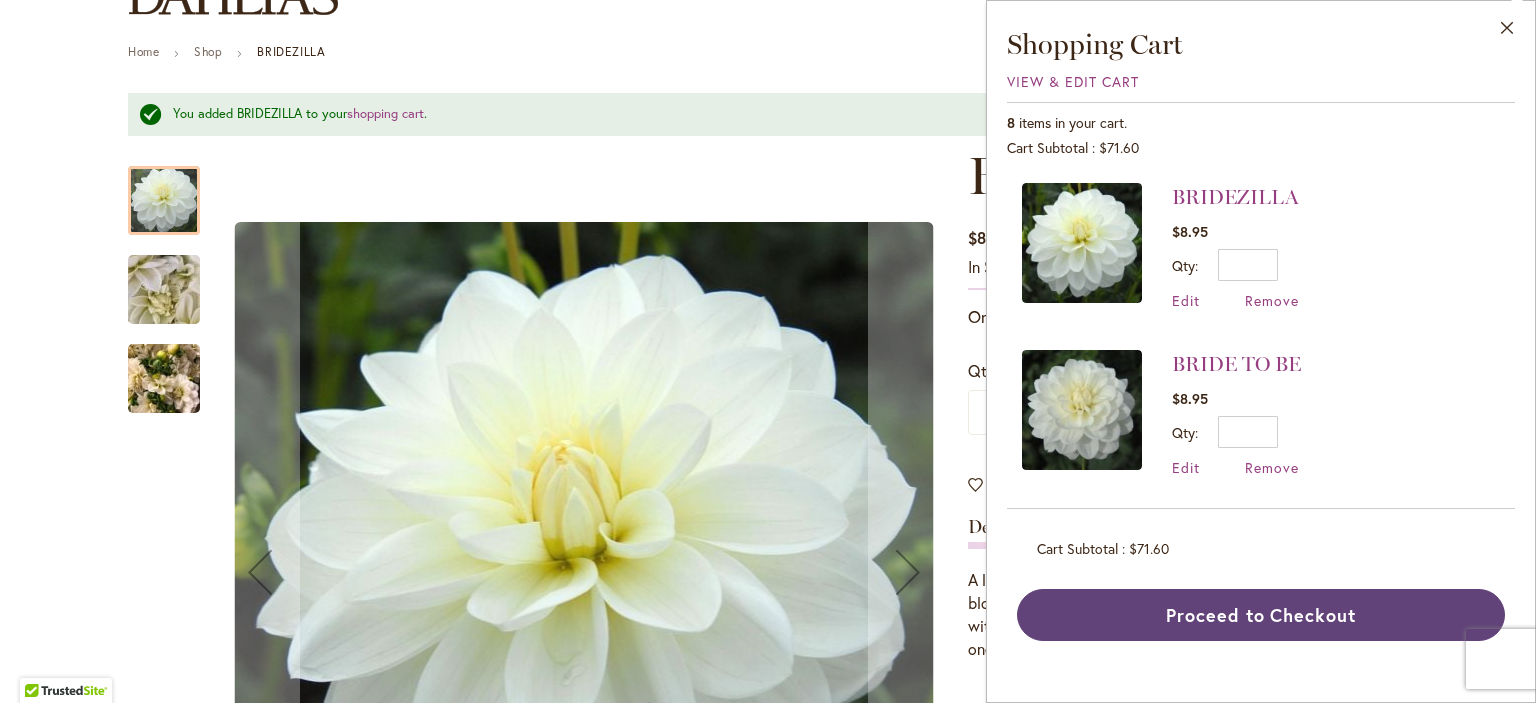 click on "Proceed to Checkout" at bounding box center [1261, 615] 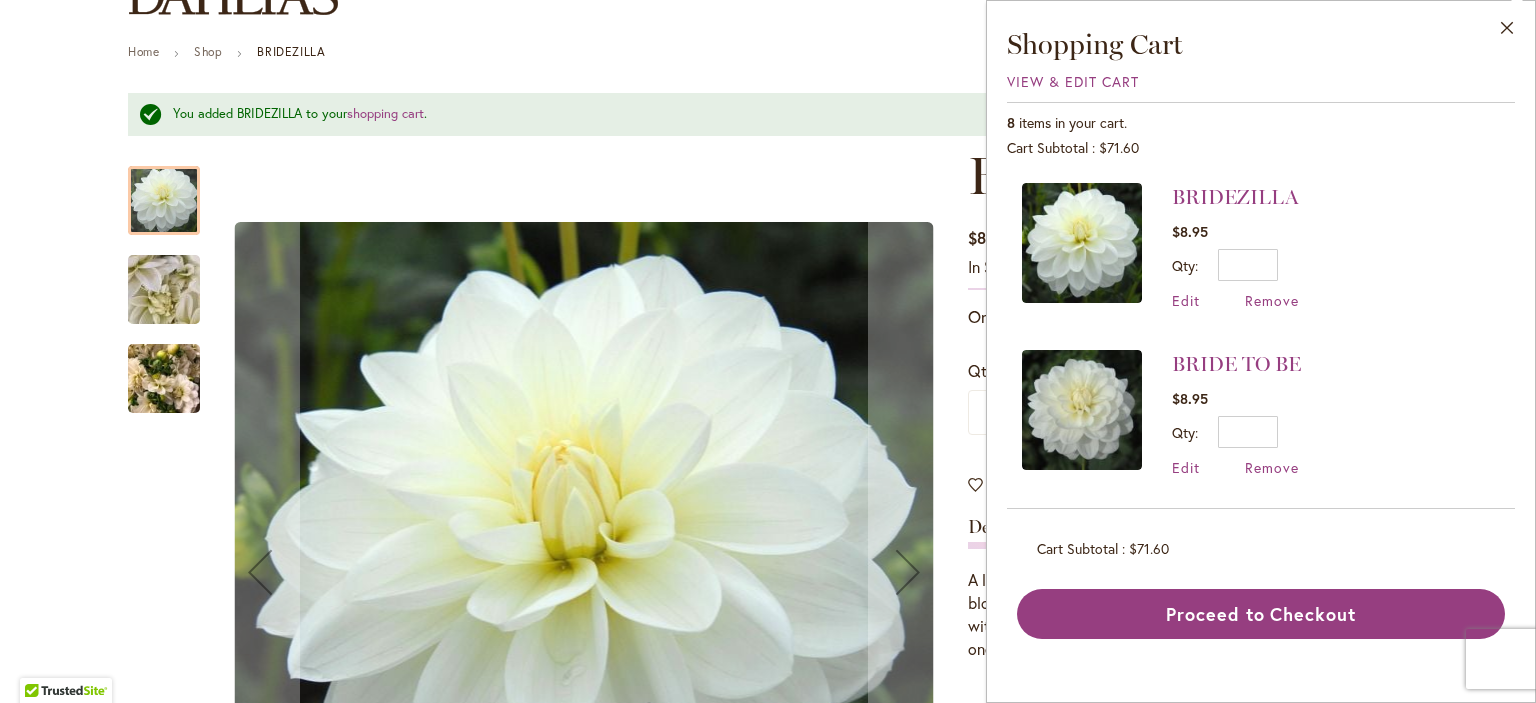 scroll, scrollTop: 0, scrollLeft: 0, axis: both 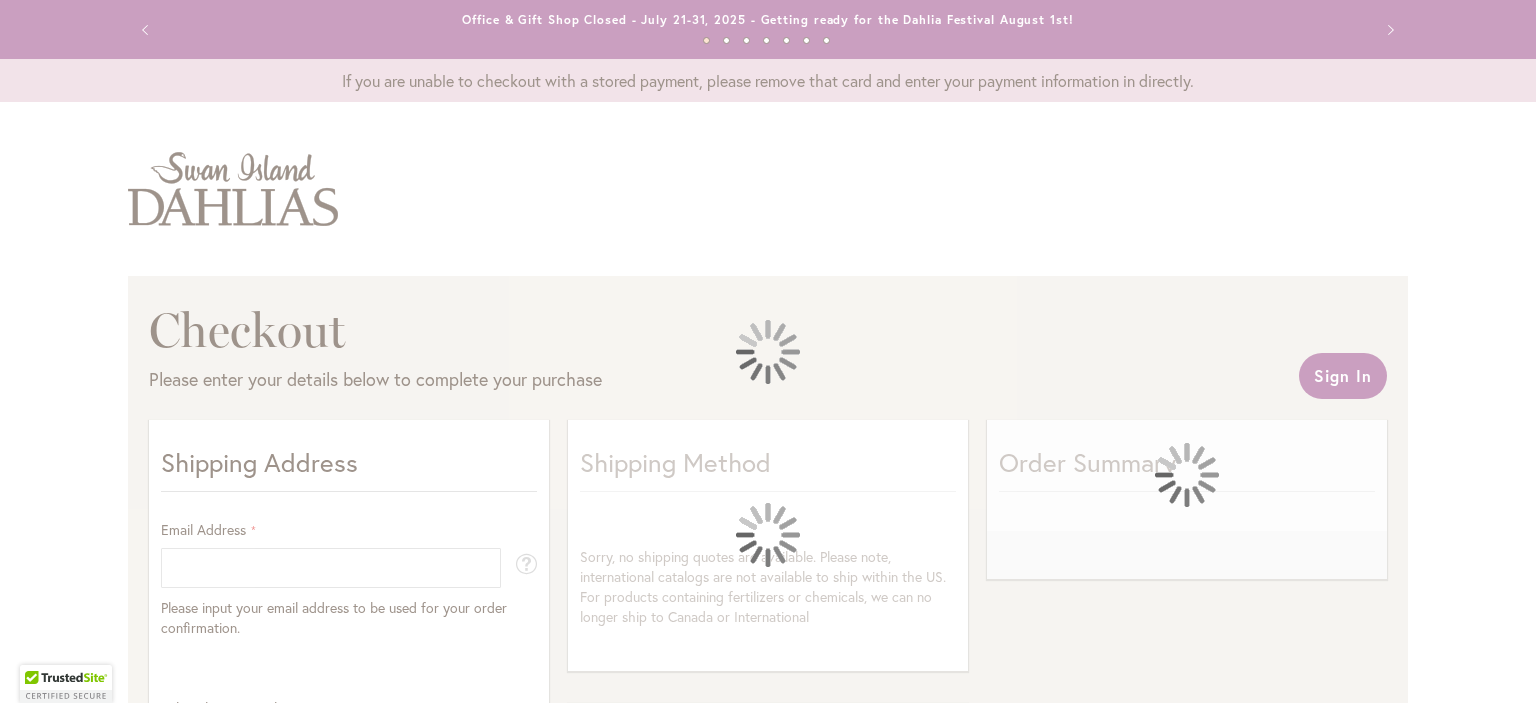 select on "**" 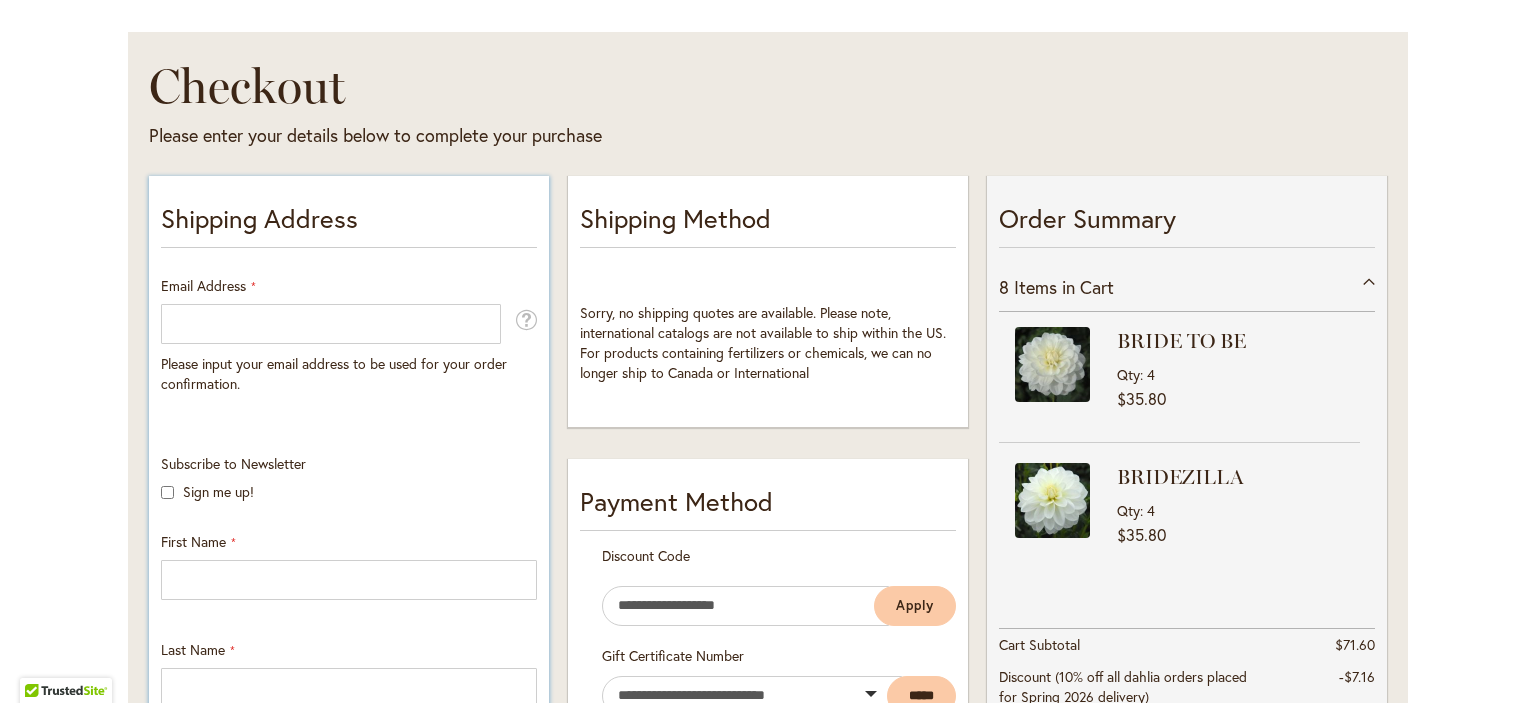 scroll, scrollTop: 200, scrollLeft: 0, axis: vertical 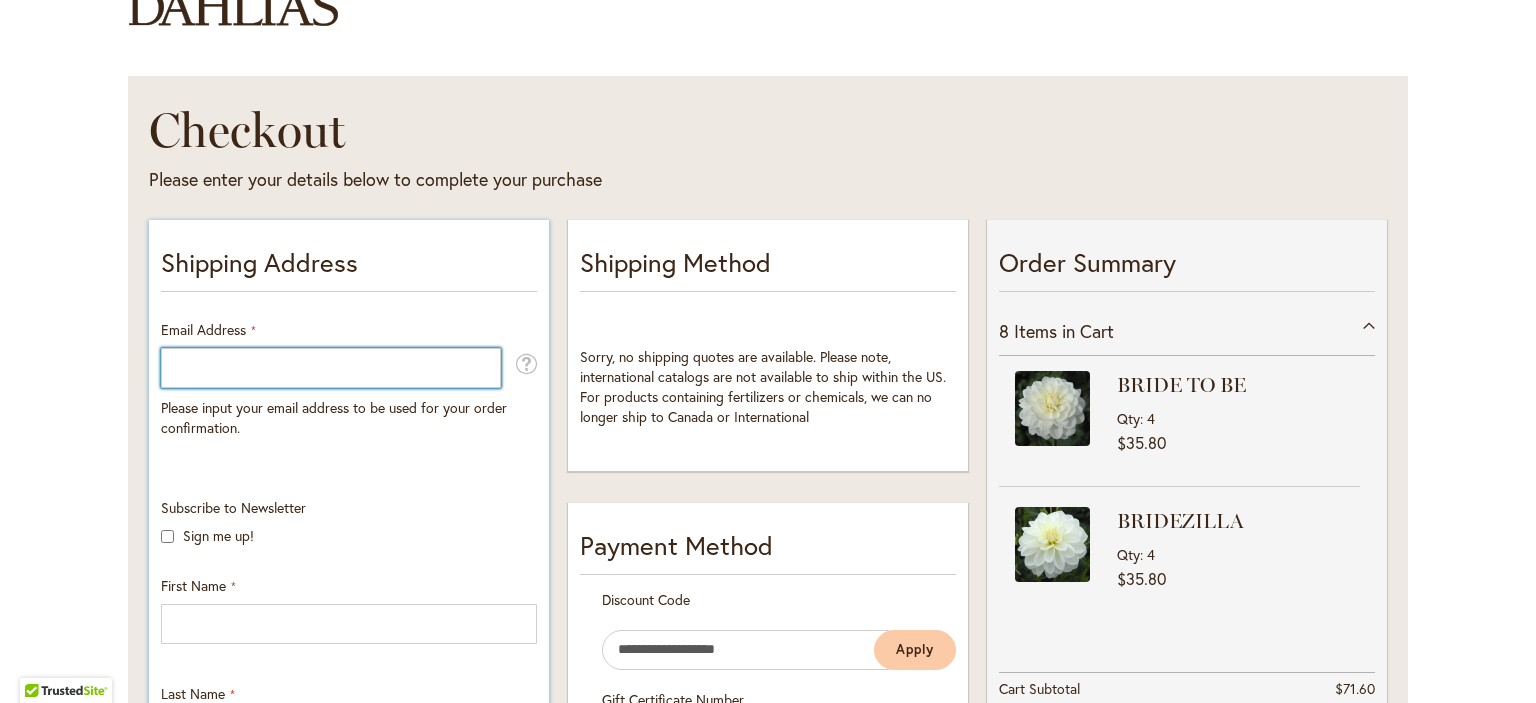 click on "Email Address" at bounding box center [331, 368] 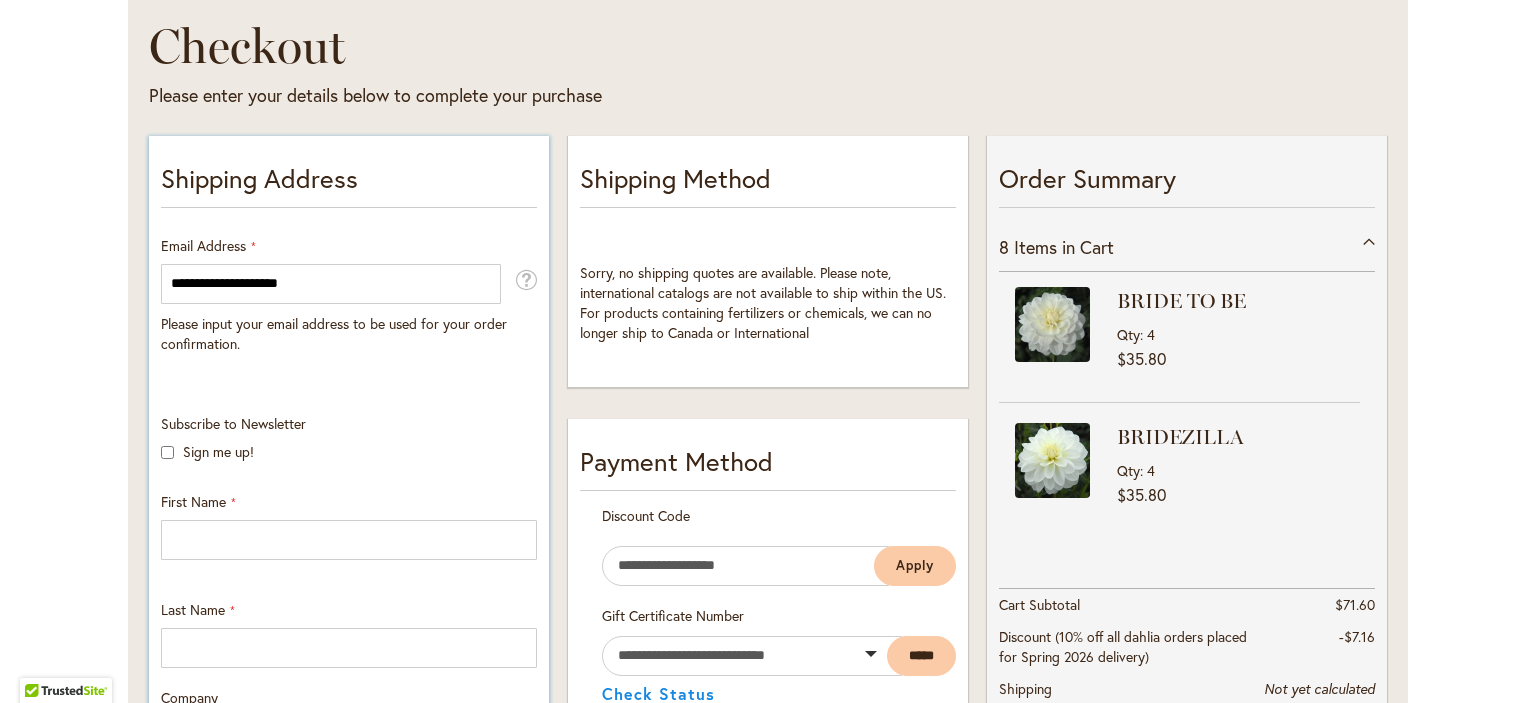 scroll, scrollTop: 400, scrollLeft: 0, axis: vertical 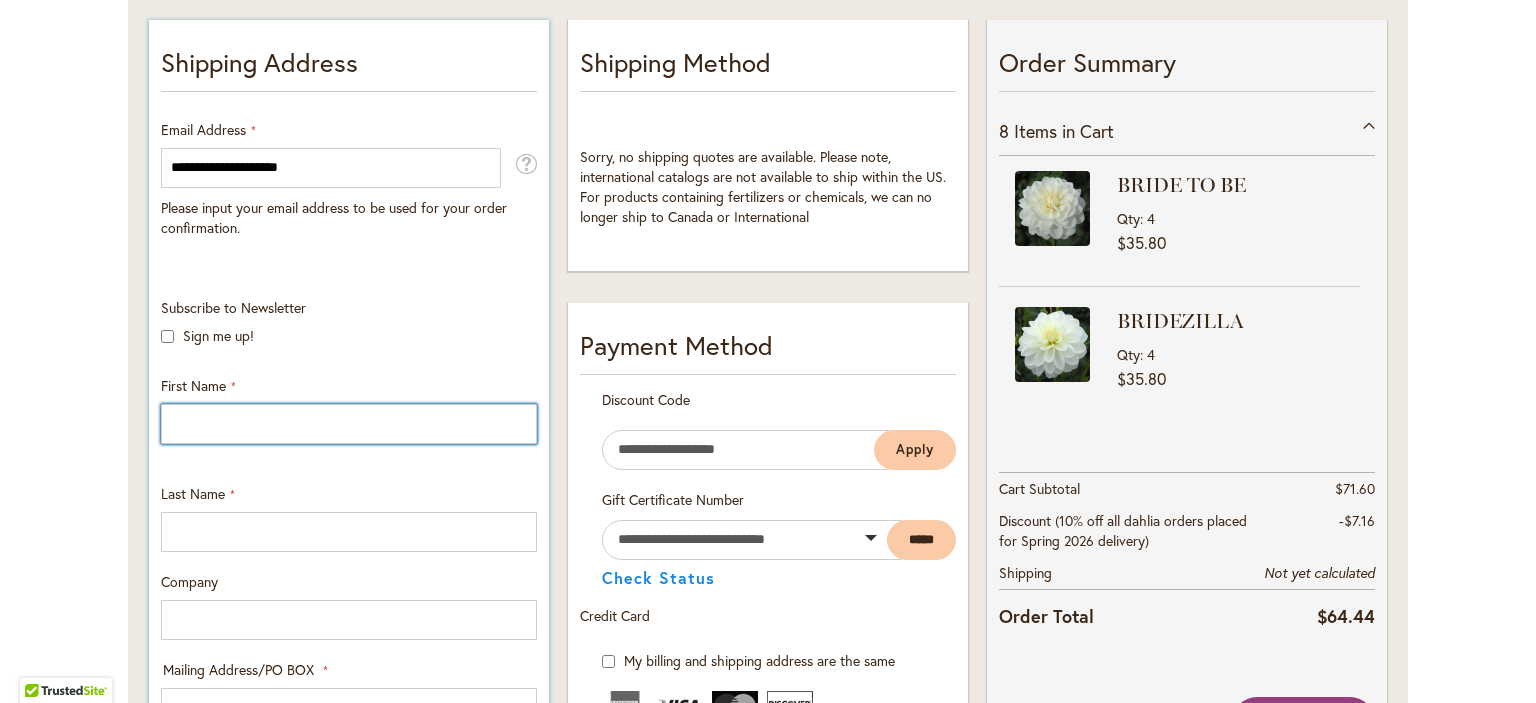 click on "First Name" at bounding box center (349, 424) 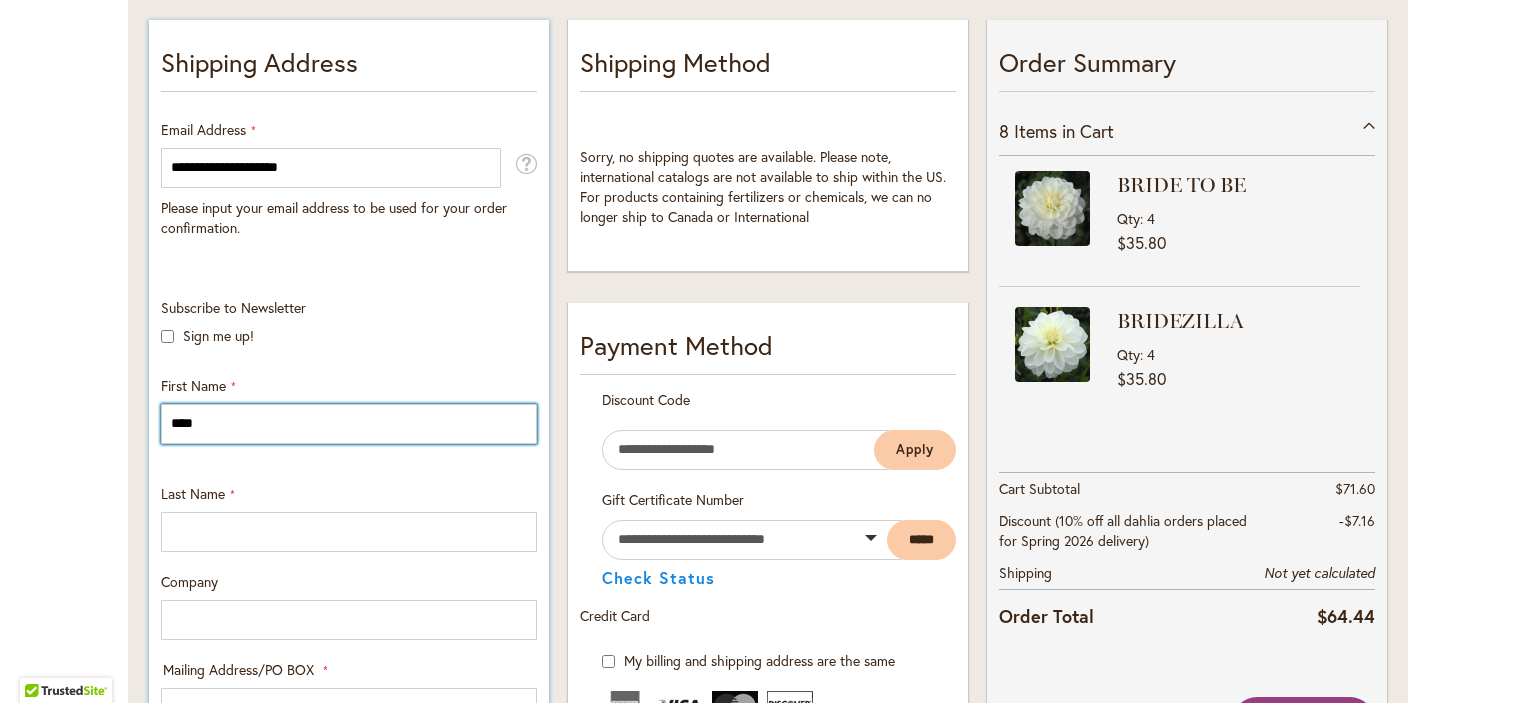type on "********" 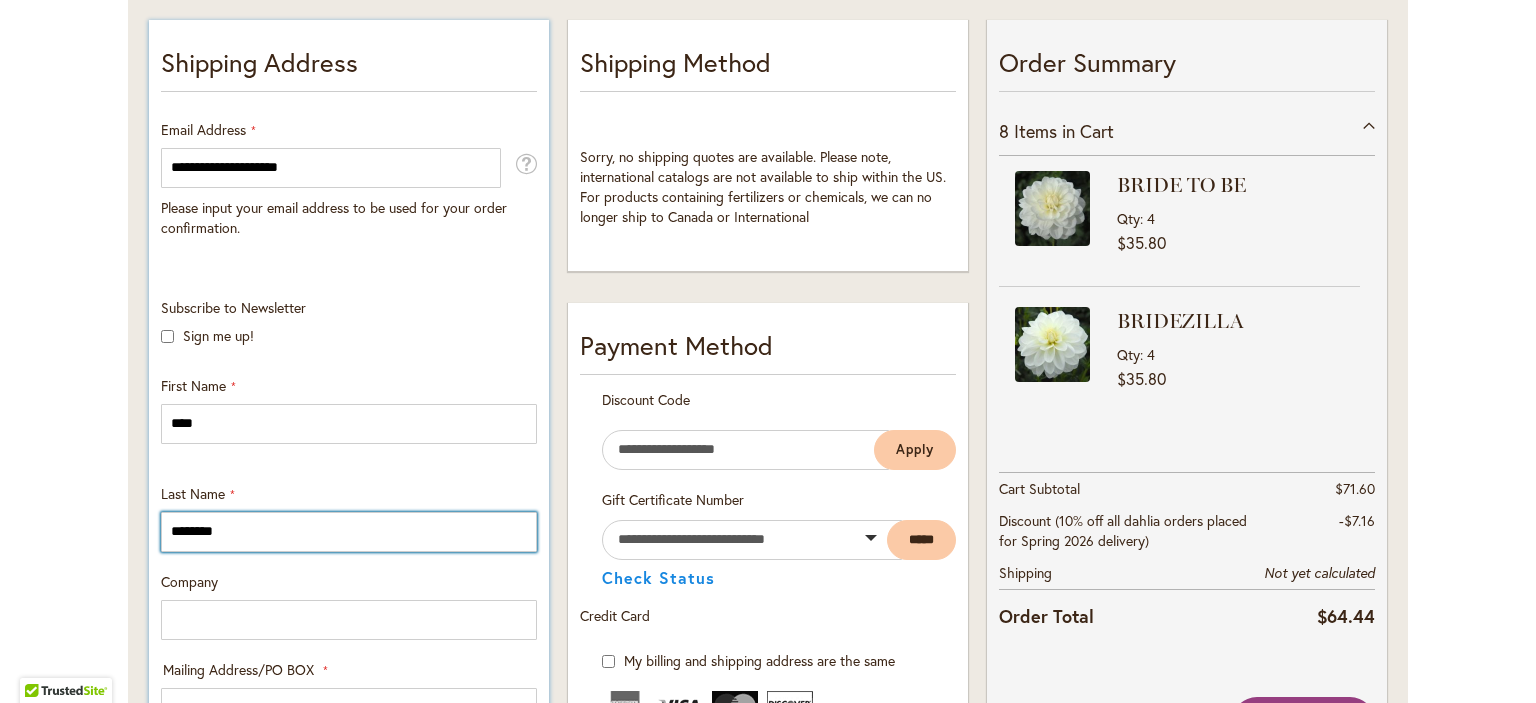 type on "**********" 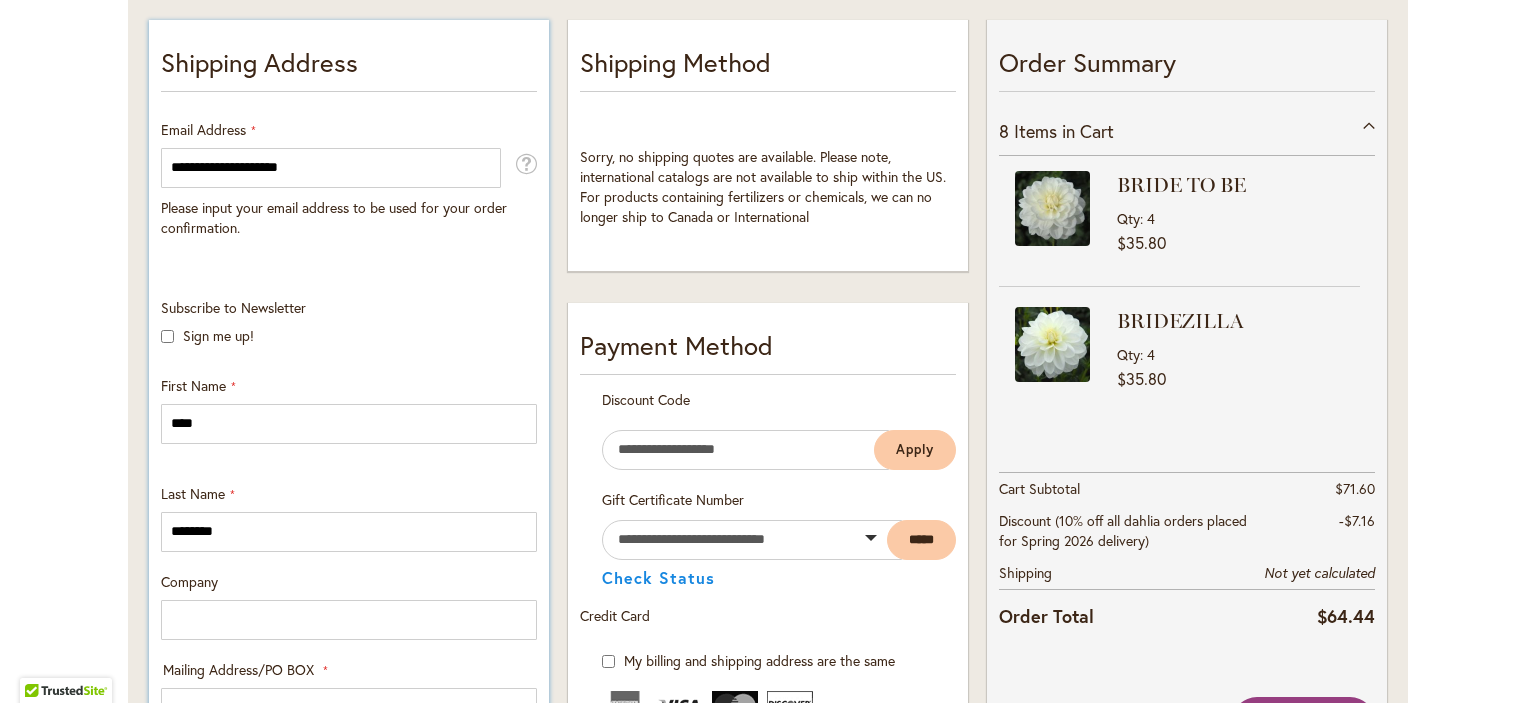 select on "**" 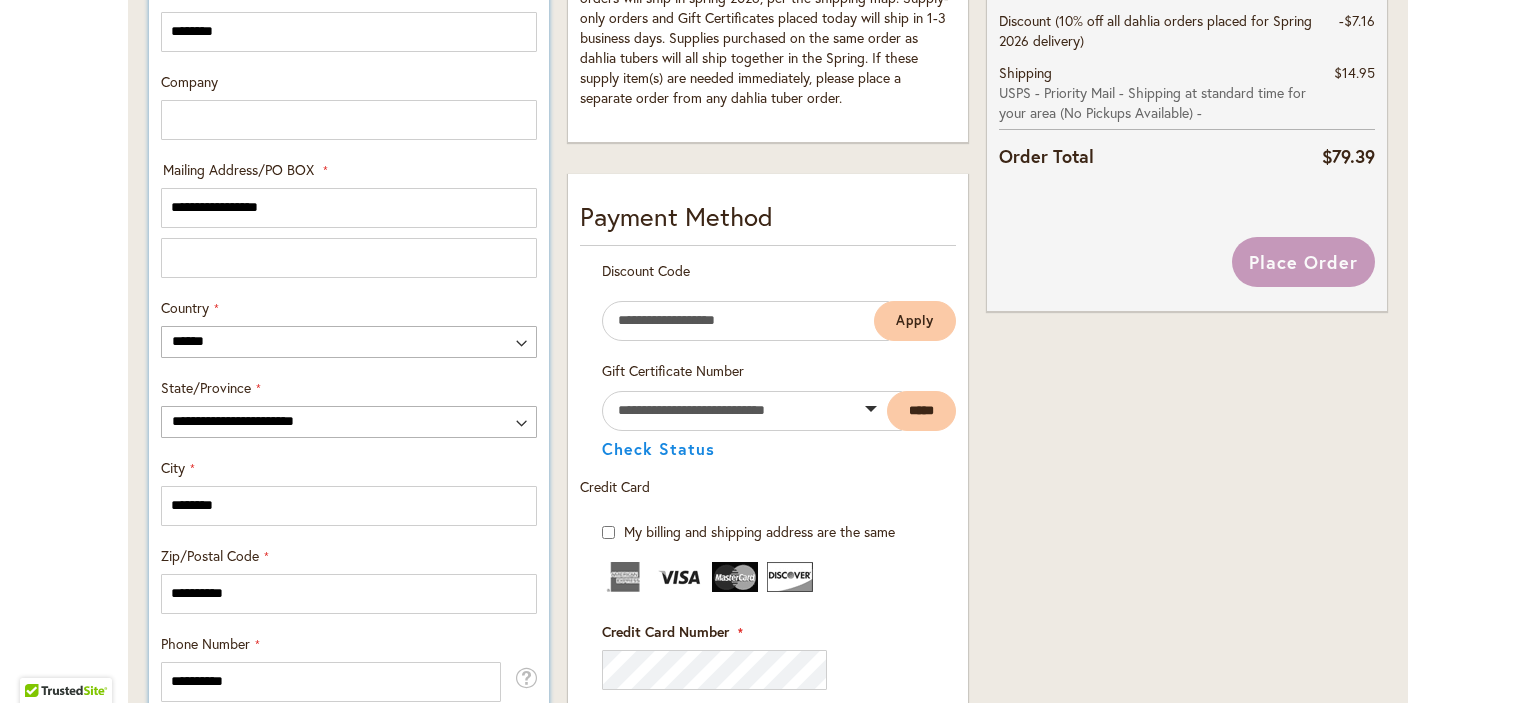 scroll, scrollTop: 1100, scrollLeft: 0, axis: vertical 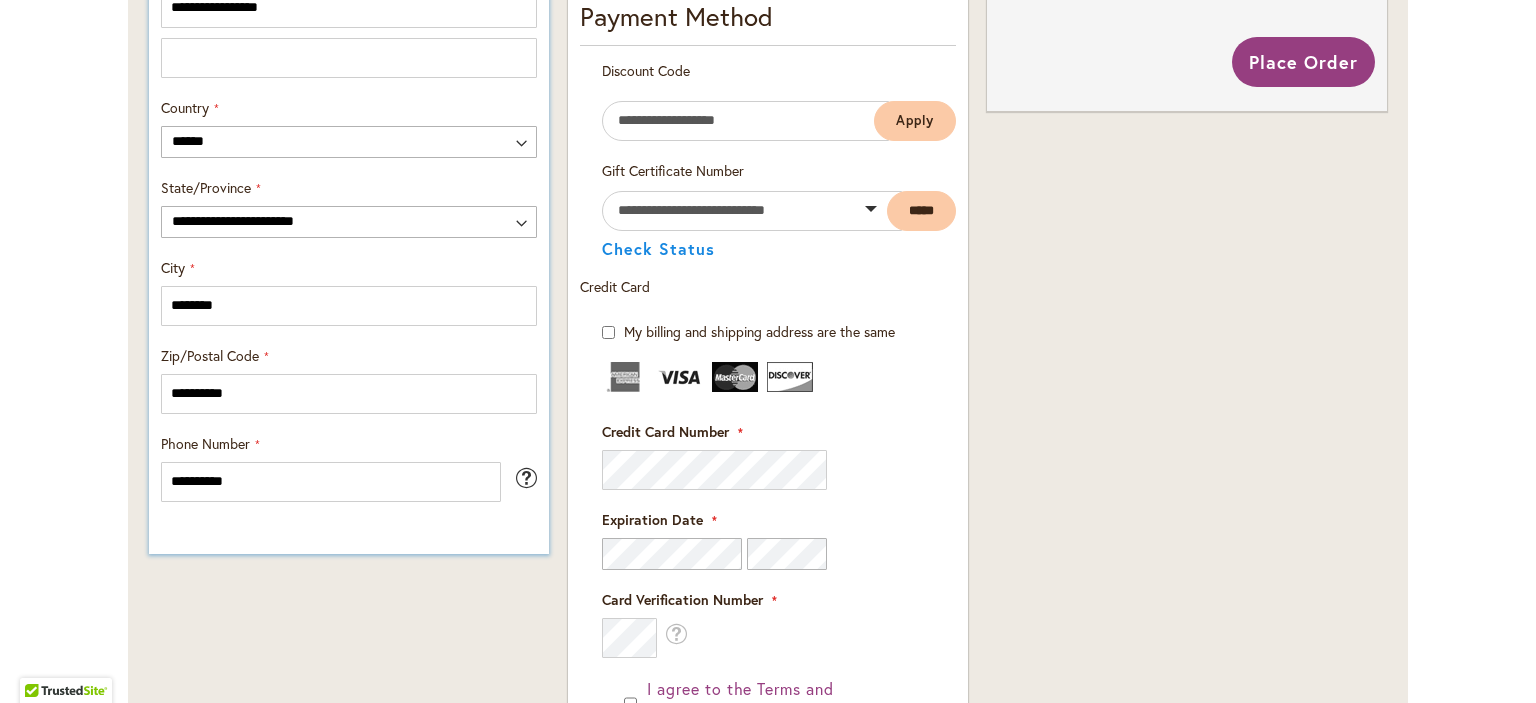 click at bounding box center (526, 478) 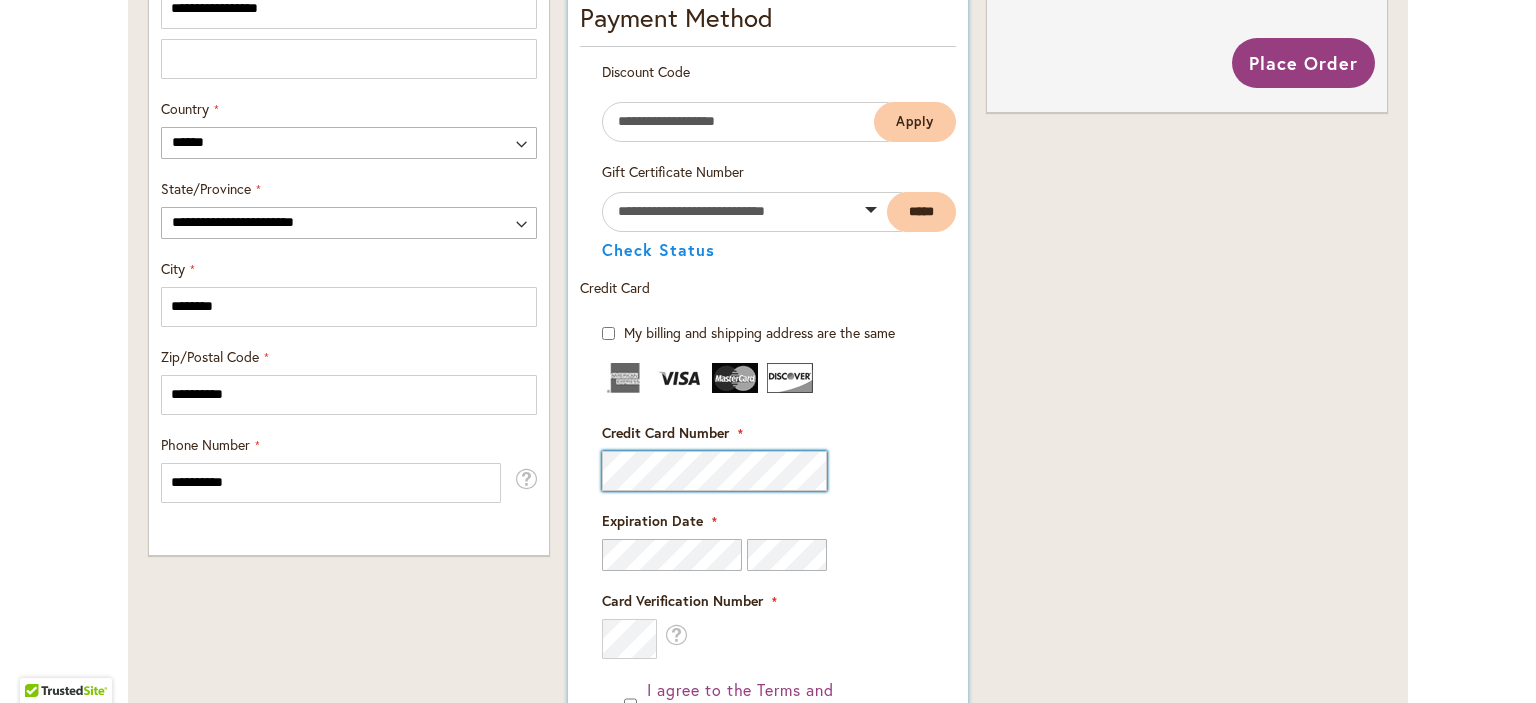 scroll, scrollTop: 1100, scrollLeft: 0, axis: vertical 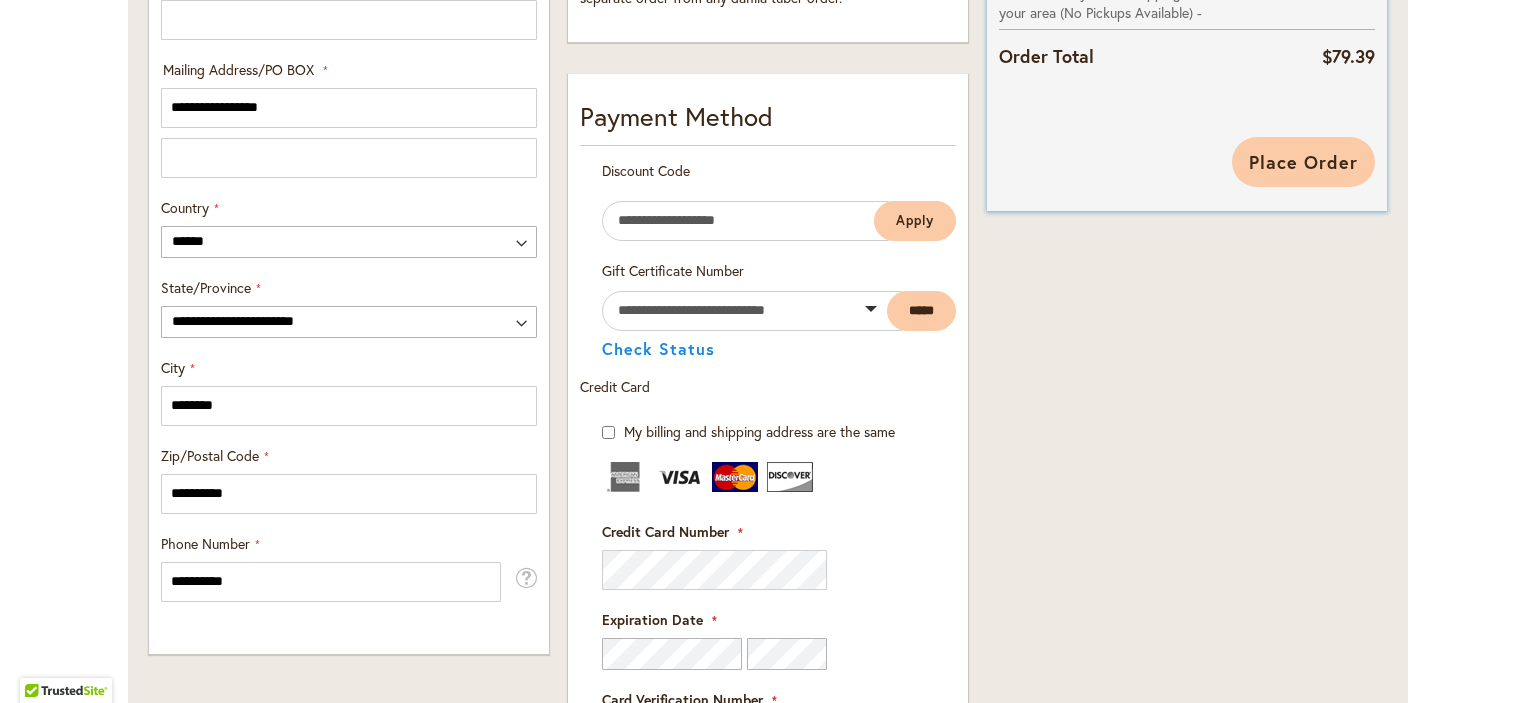 click on "Place Order" at bounding box center (1303, 162) 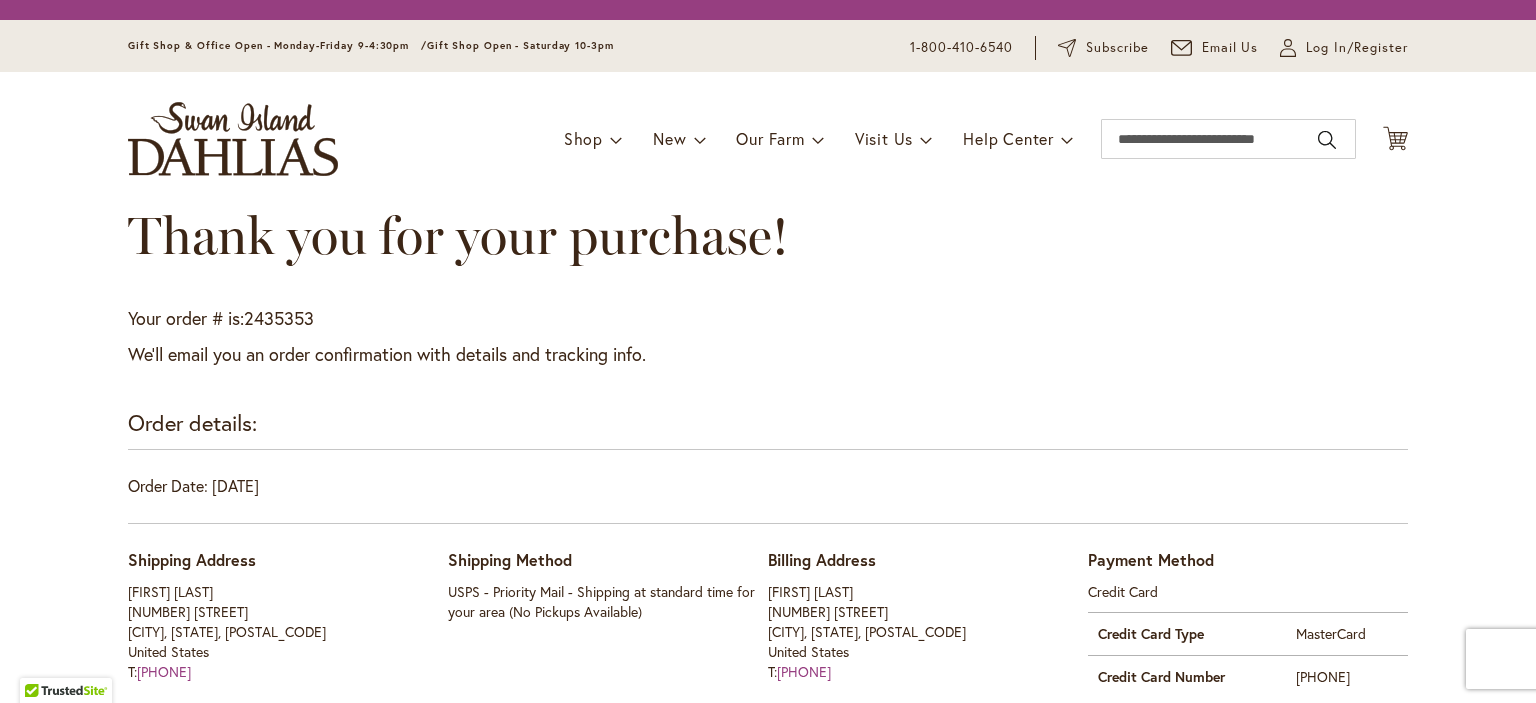 scroll, scrollTop: 0, scrollLeft: 0, axis: both 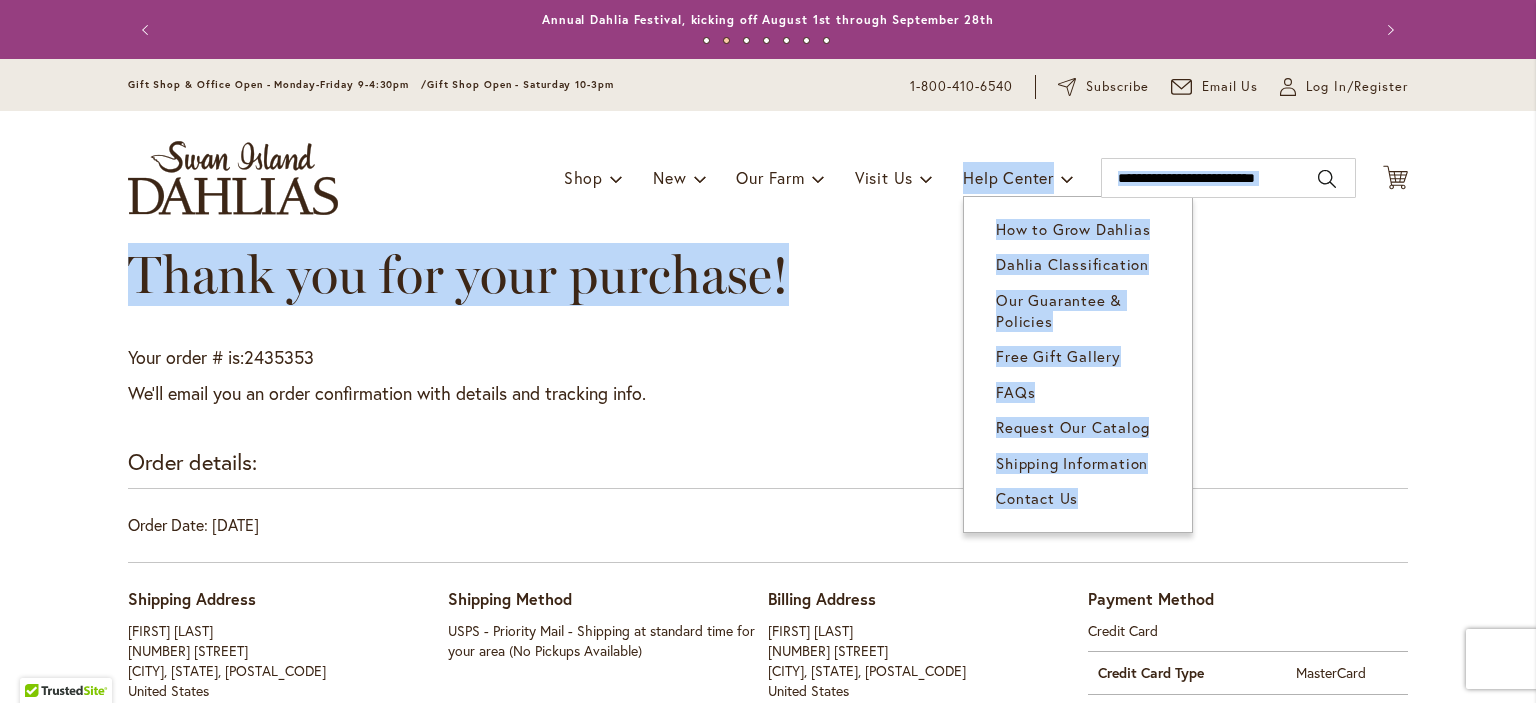 drag, startPoint x: 984, startPoint y: 169, endPoint x: 890, endPoint y: 246, distance: 121.511314 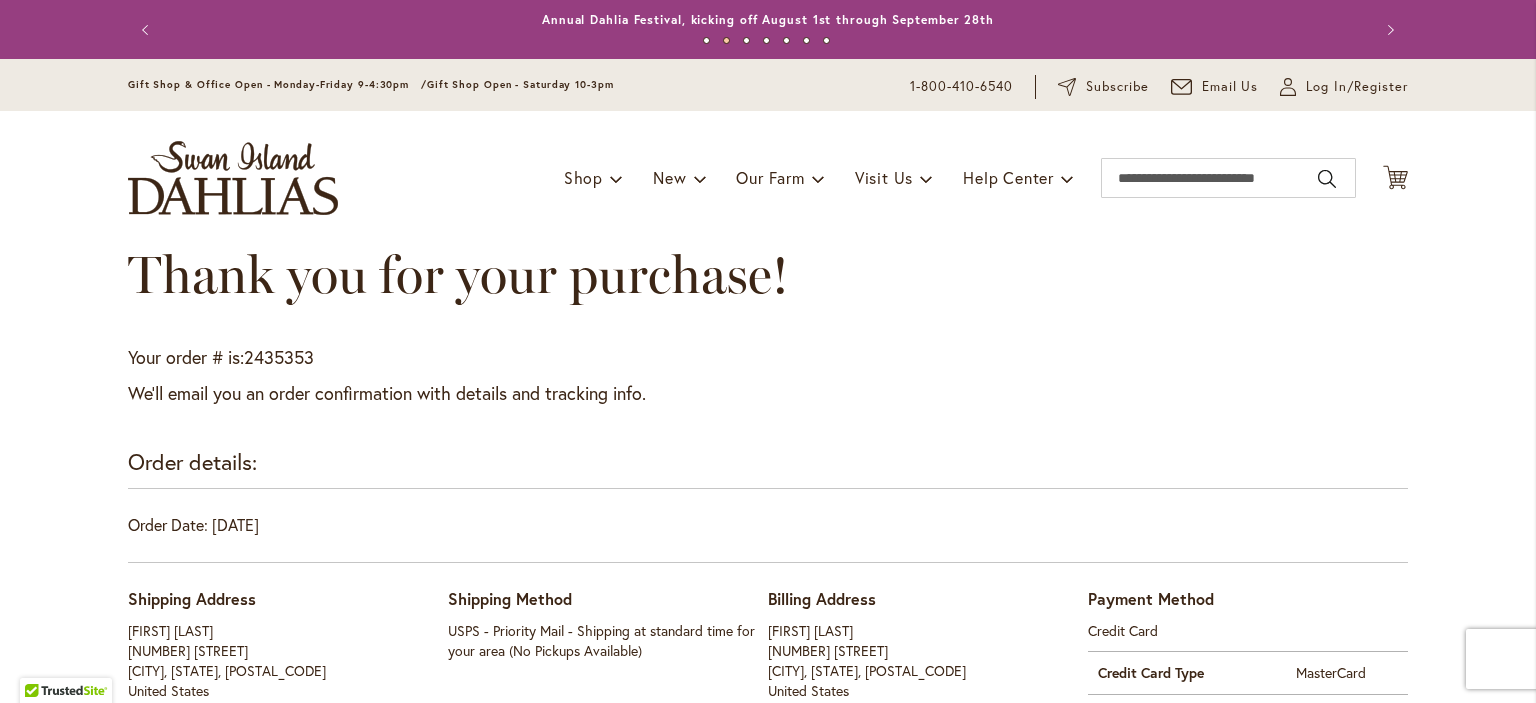 drag, startPoint x: 1023, startPoint y: 349, endPoint x: 1110, endPoint y: 370, distance: 89.498604 